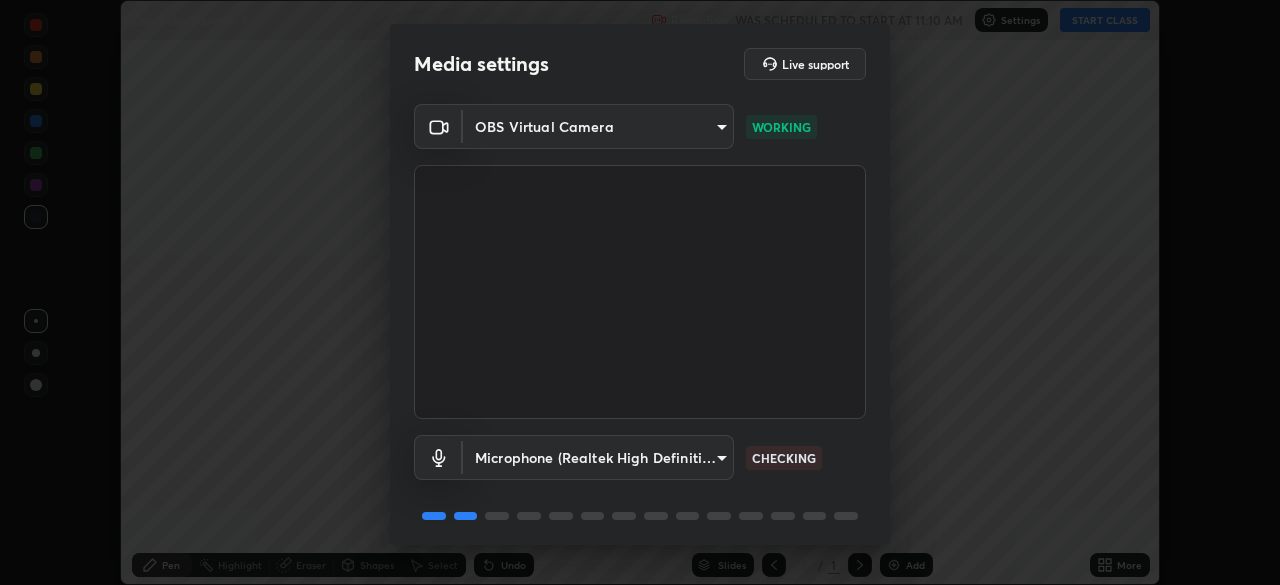 scroll, scrollTop: 0, scrollLeft: 0, axis: both 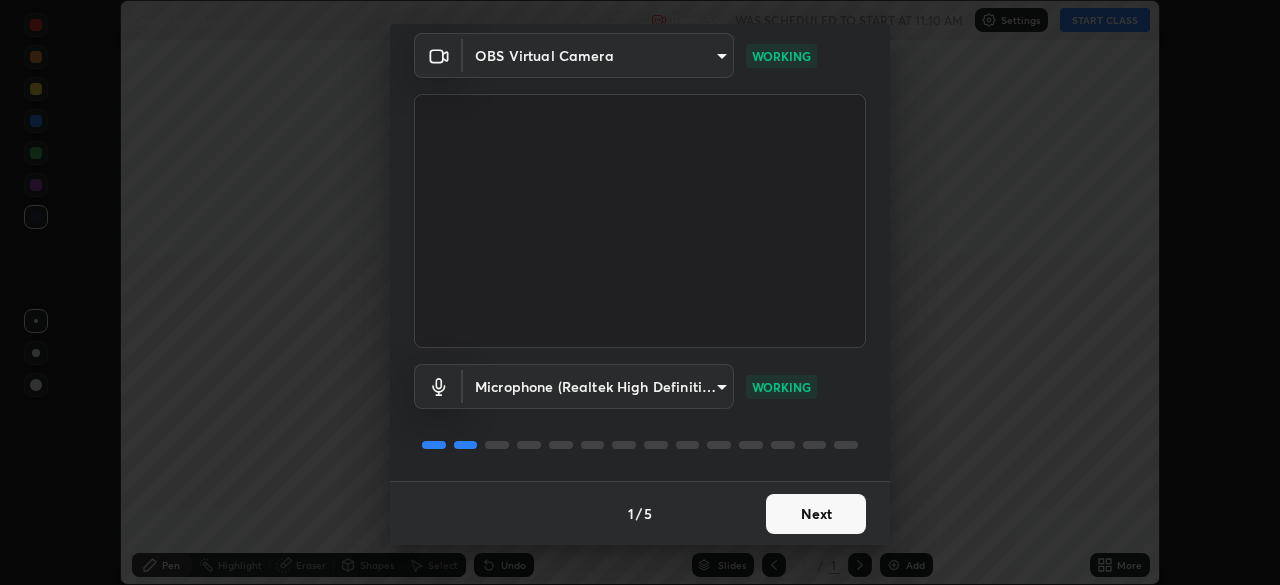 click on "Next" at bounding box center (816, 514) 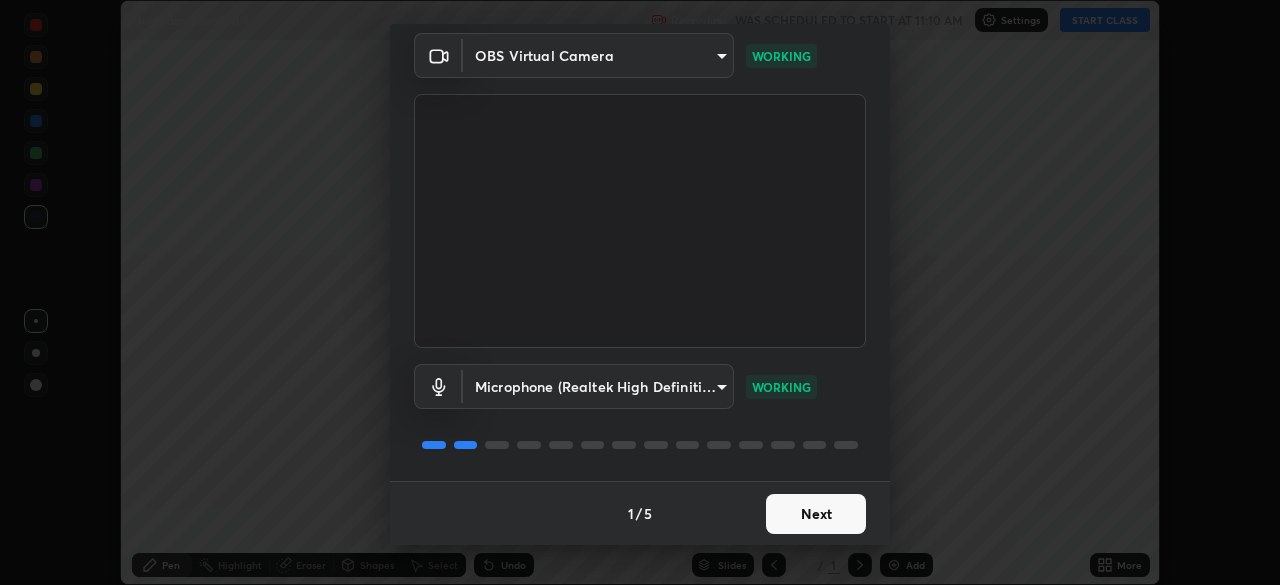 scroll, scrollTop: 0, scrollLeft: 0, axis: both 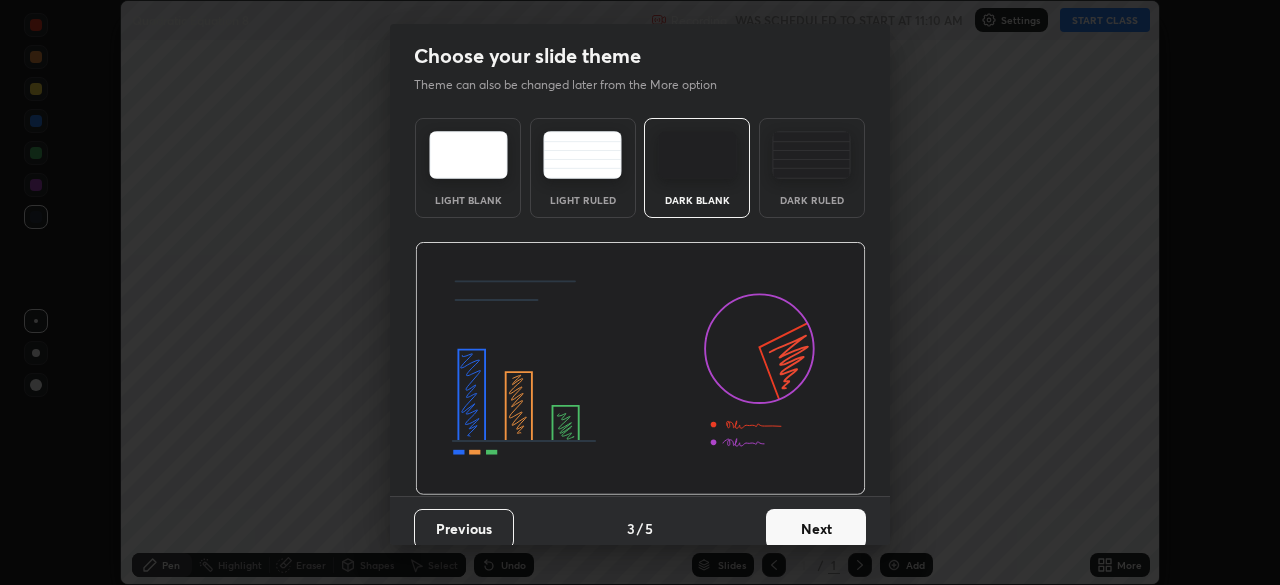 click on "Next" at bounding box center [816, 529] 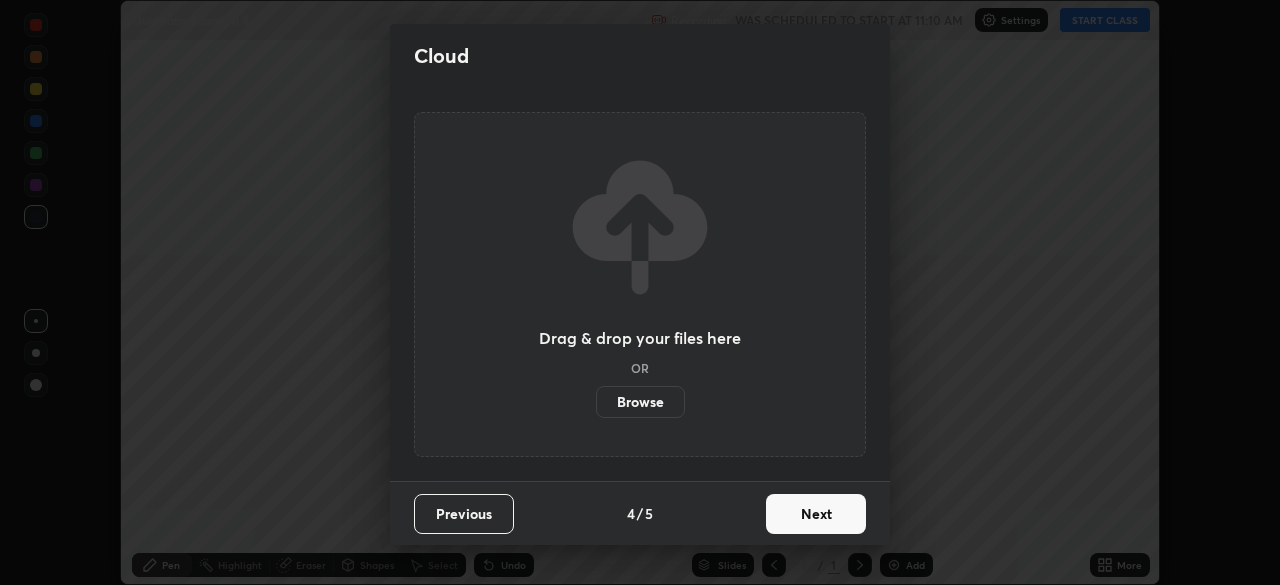 click on "Next" at bounding box center [816, 514] 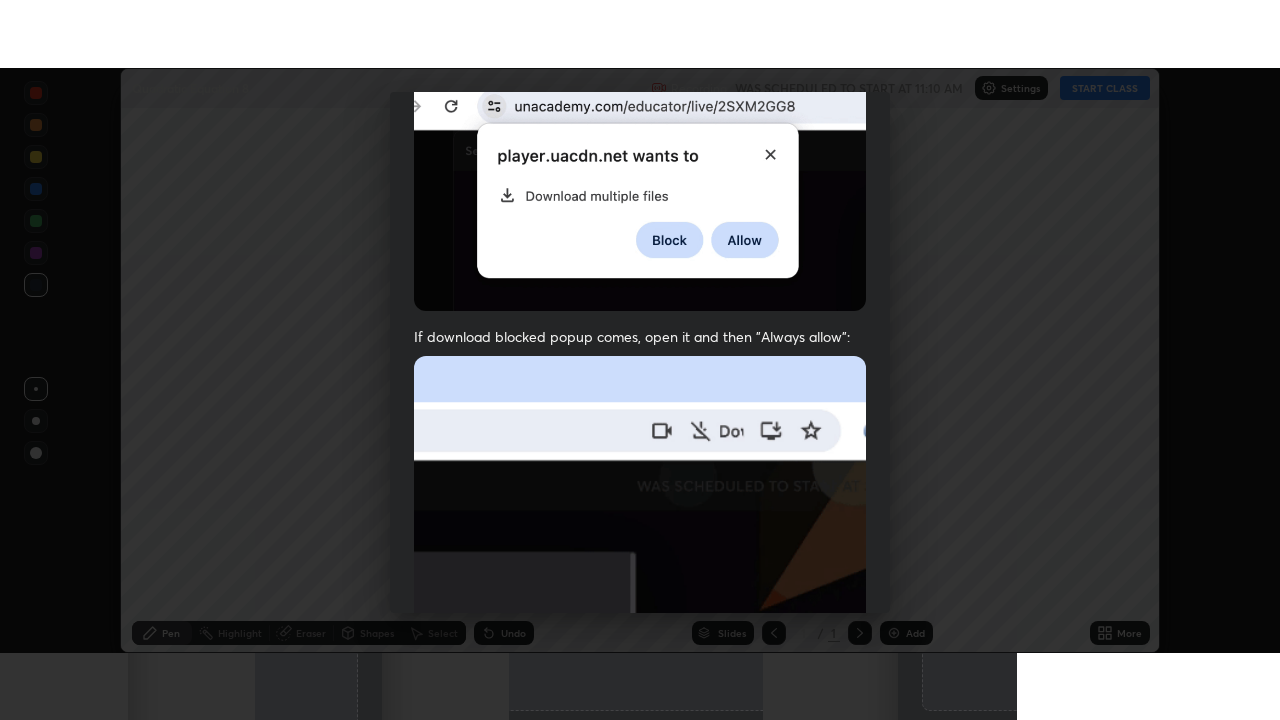 scroll, scrollTop: 479, scrollLeft: 0, axis: vertical 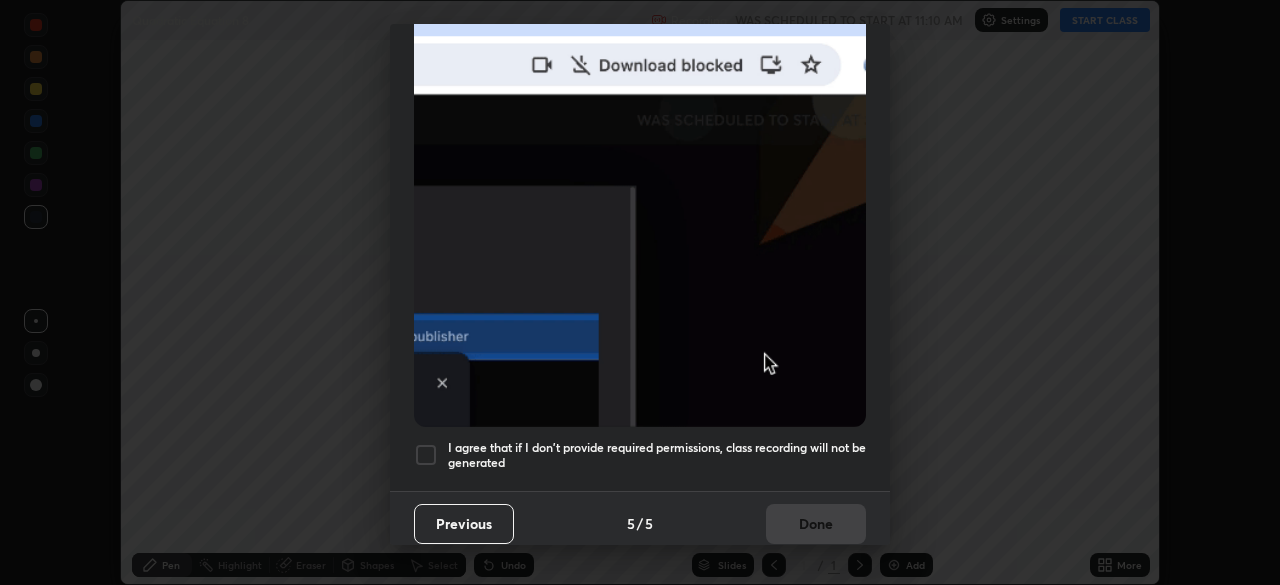click at bounding box center [426, 455] 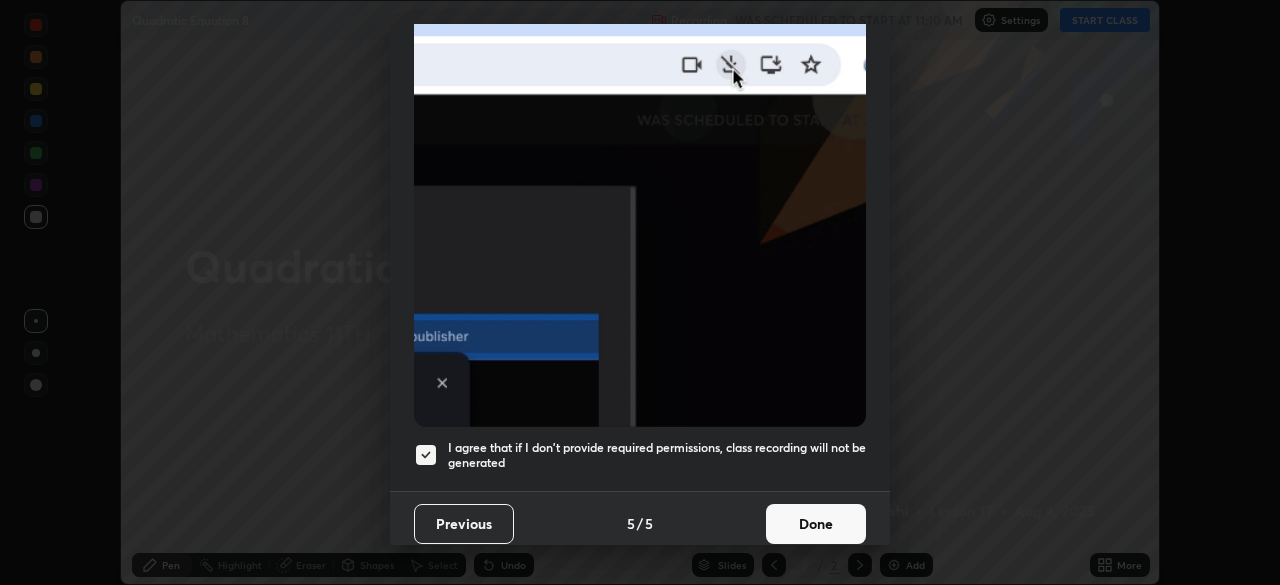 click on "Done" at bounding box center (816, 524) 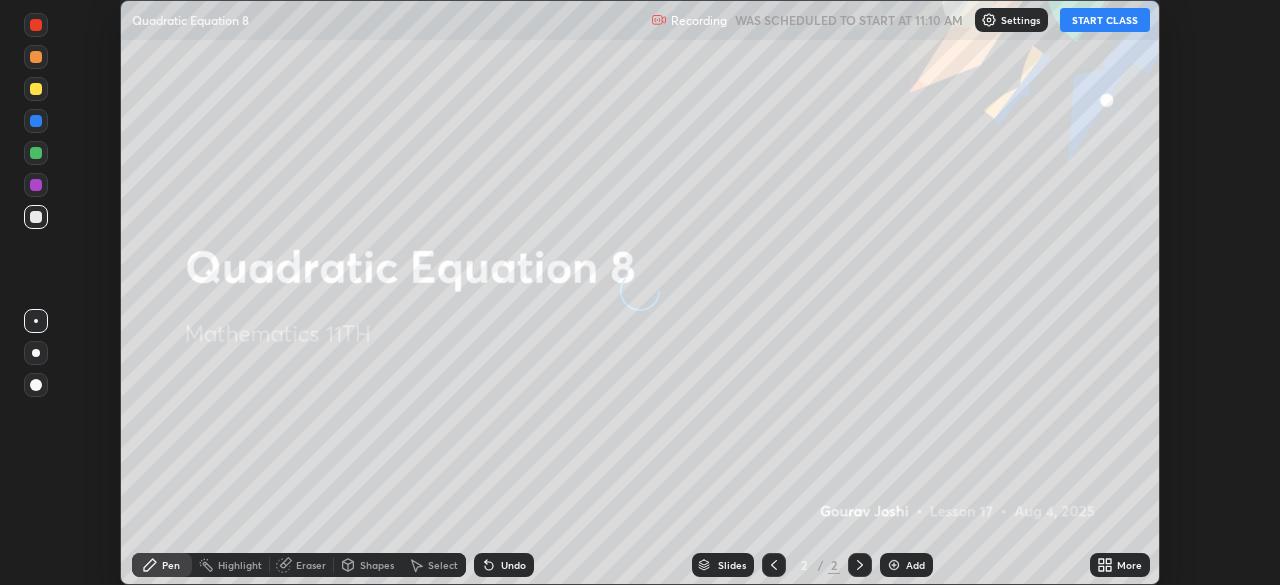 click on "START CLASS" at bounding box center [1105, 20] 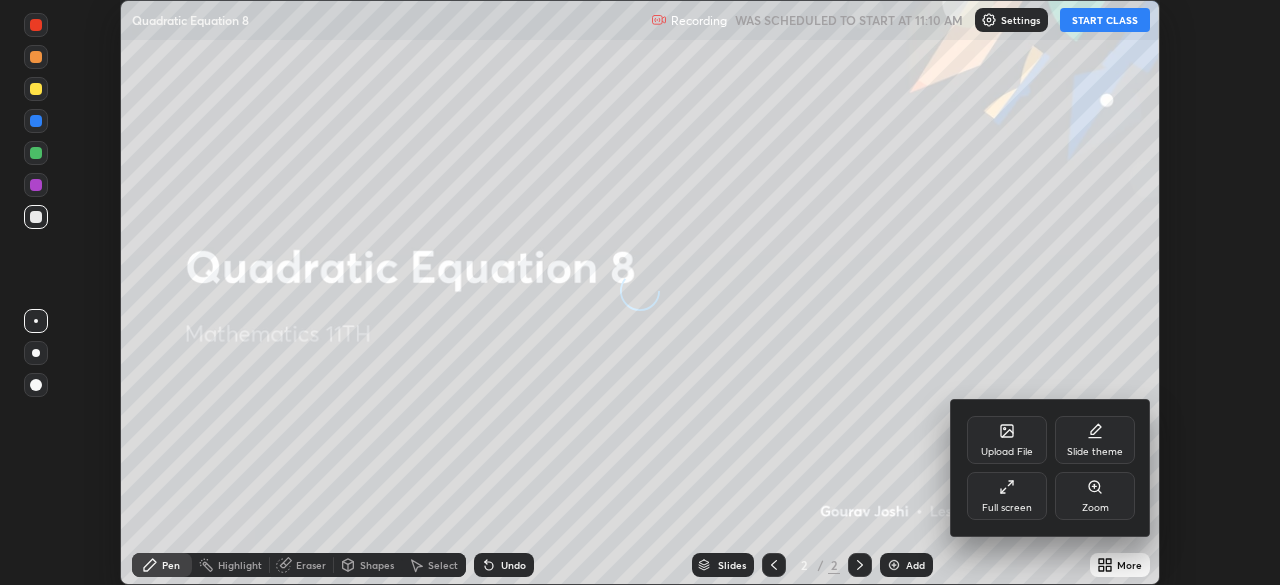 click on "Full screen" at bounding box center (1007, 508) 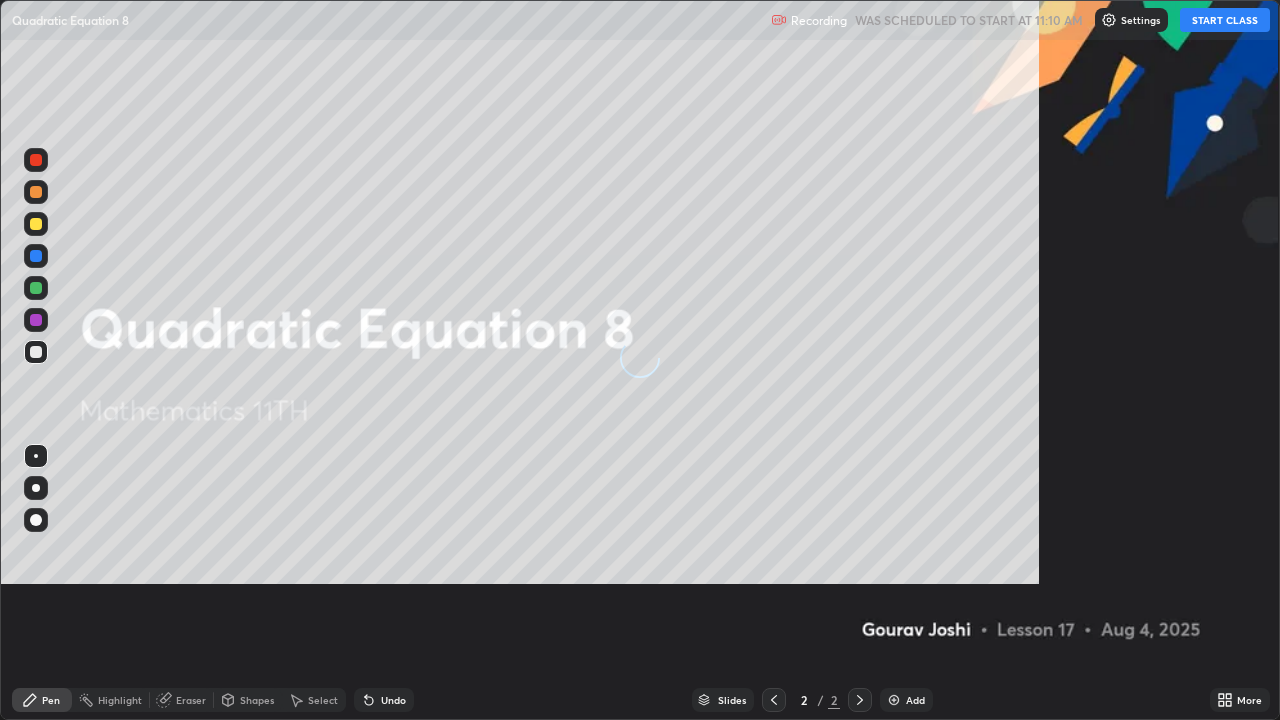 scroll, scrollTop: 99280, scrollLeft: 98720, axis: both 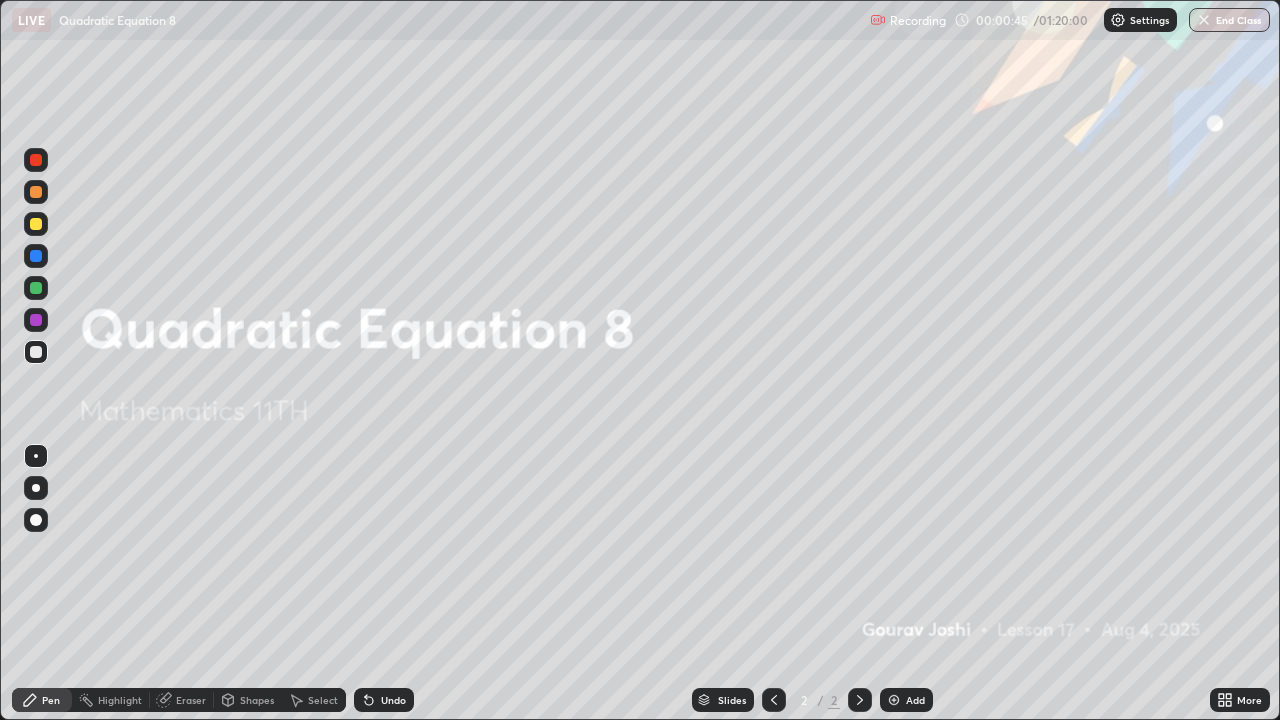 click at bounding box center (894, 700) 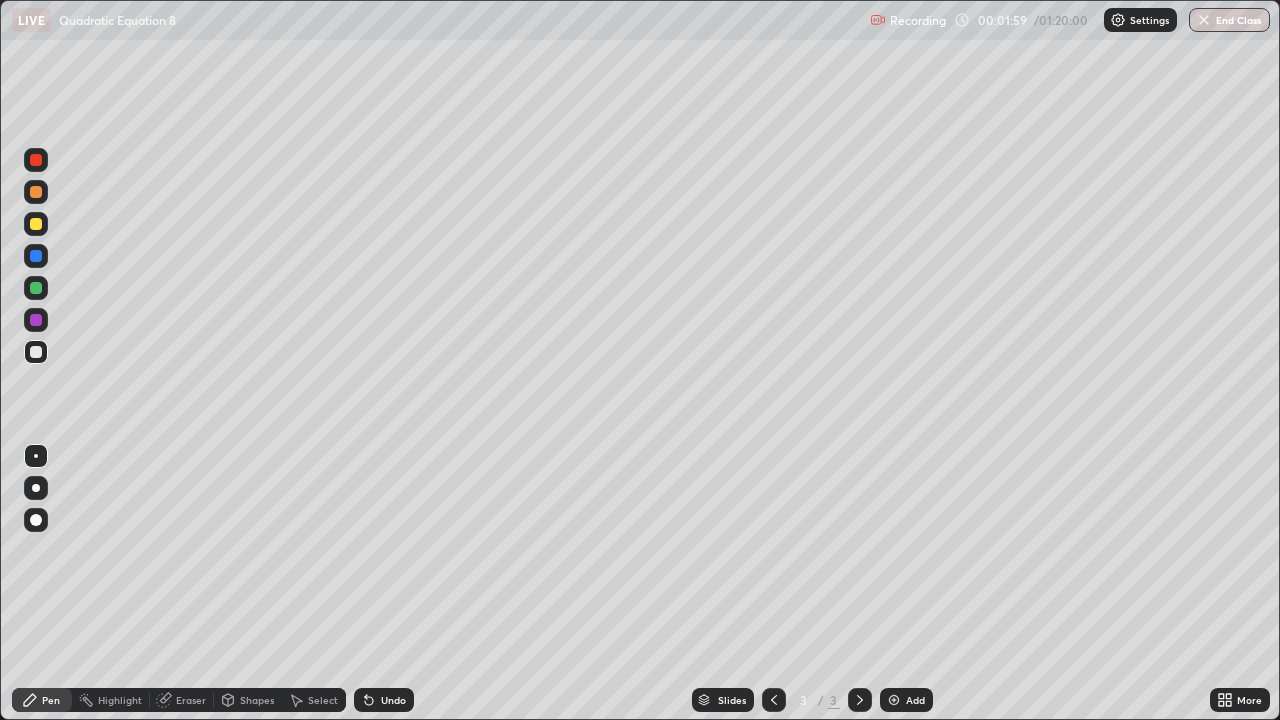click at bounding box center (36, 224) 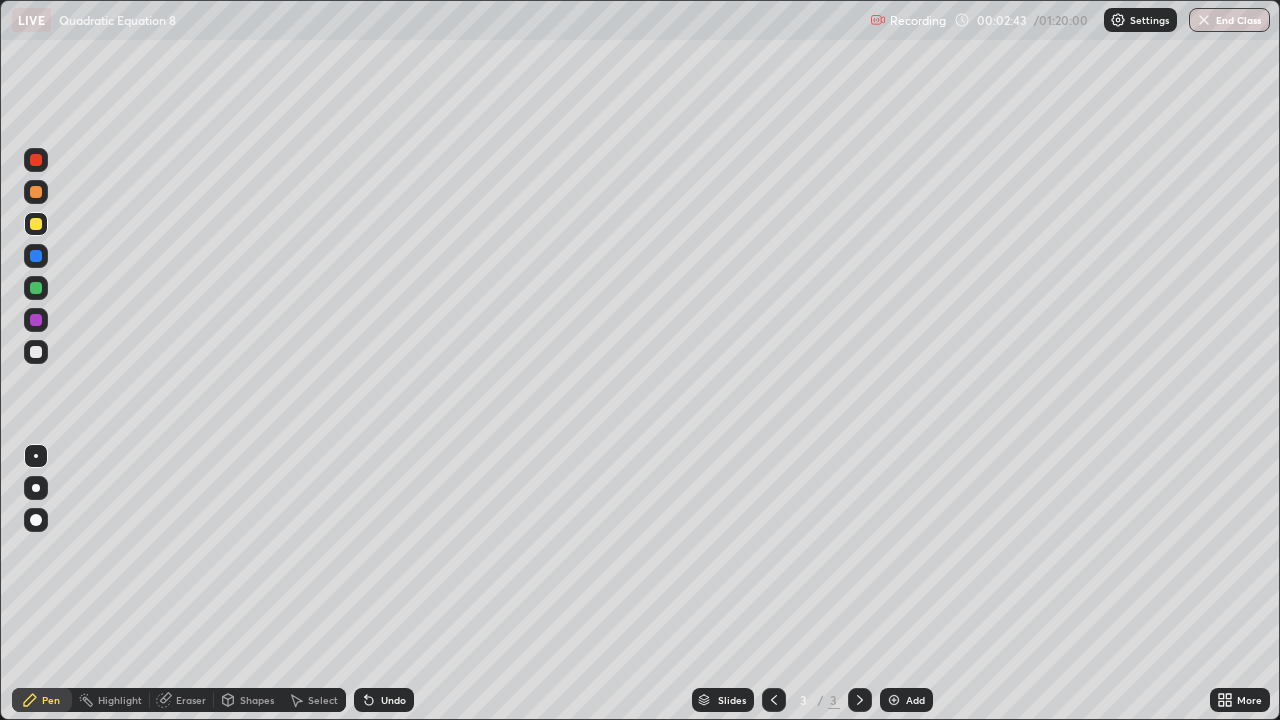 click at bounding box center [36, 352] 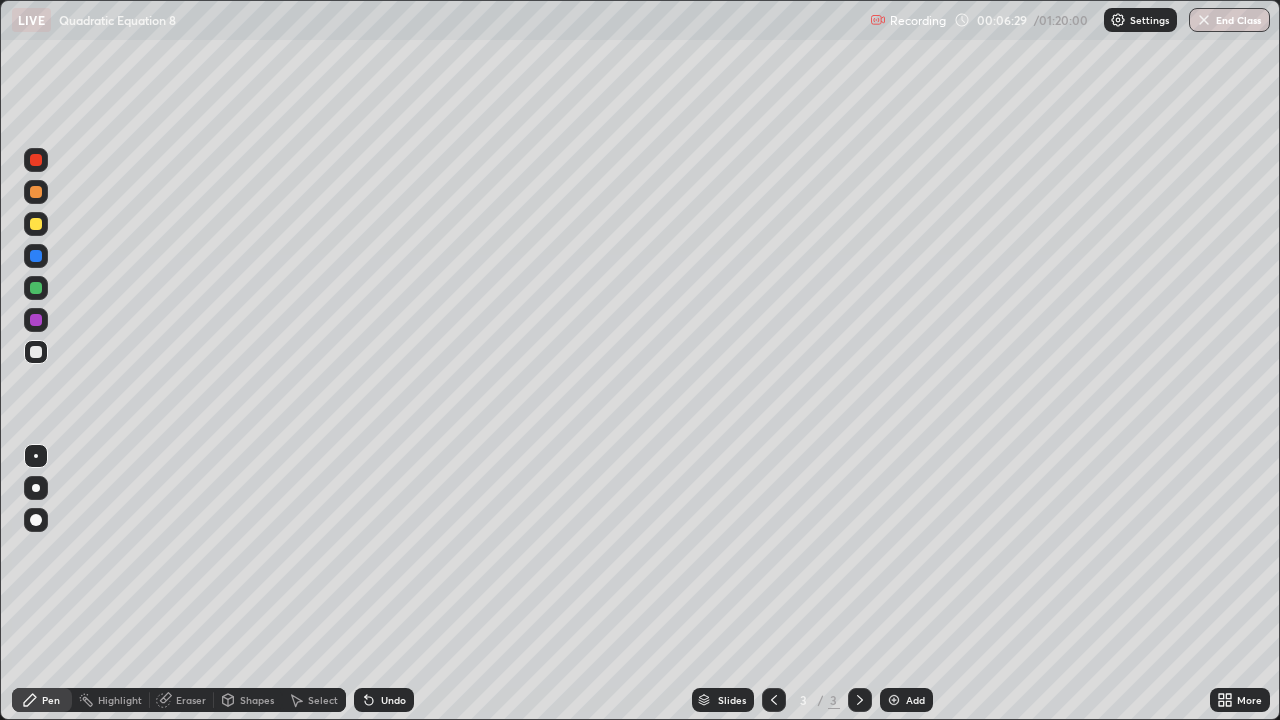 click at bounding box center [894, 700] 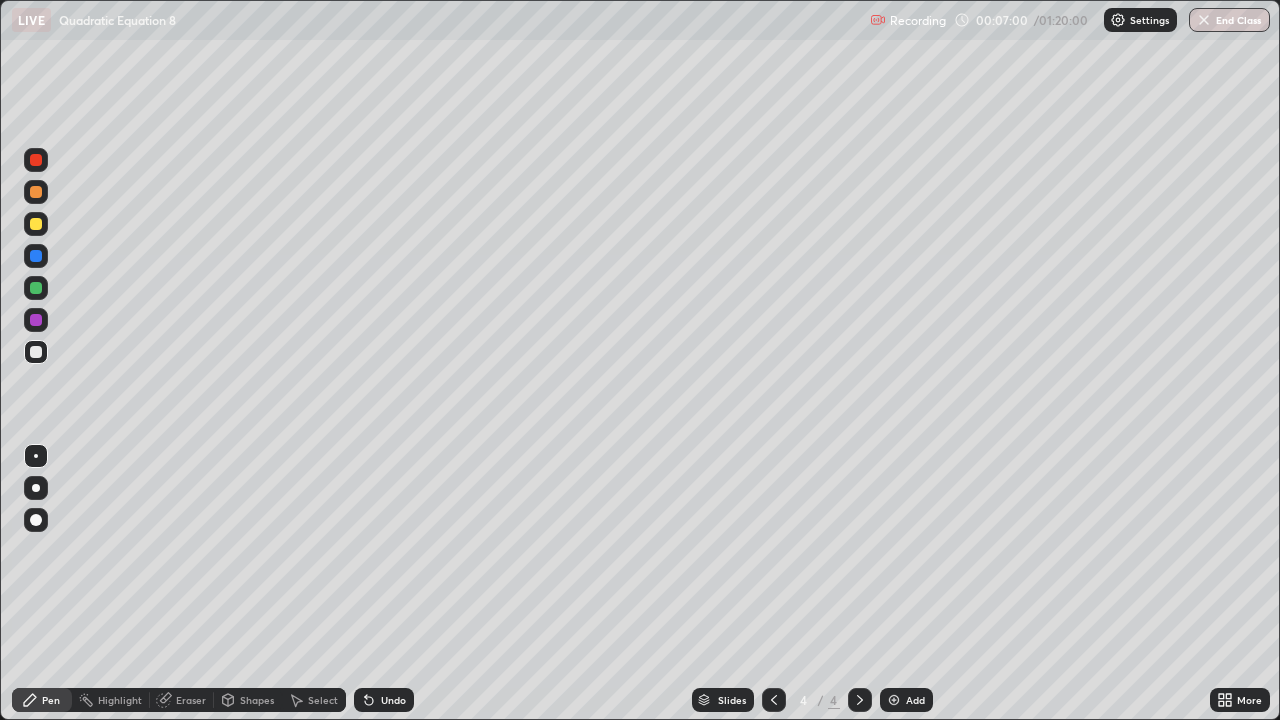 click at bounding box center (36, 224) 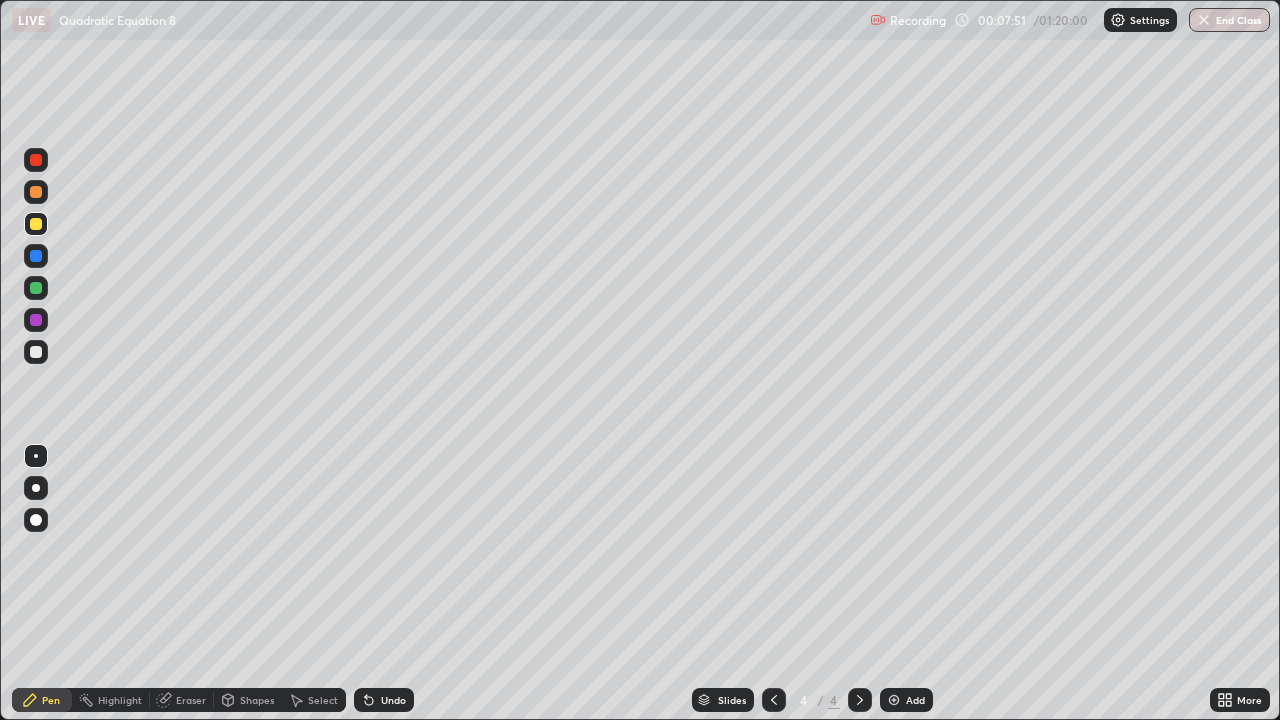 click at bounding box center [36, 352] 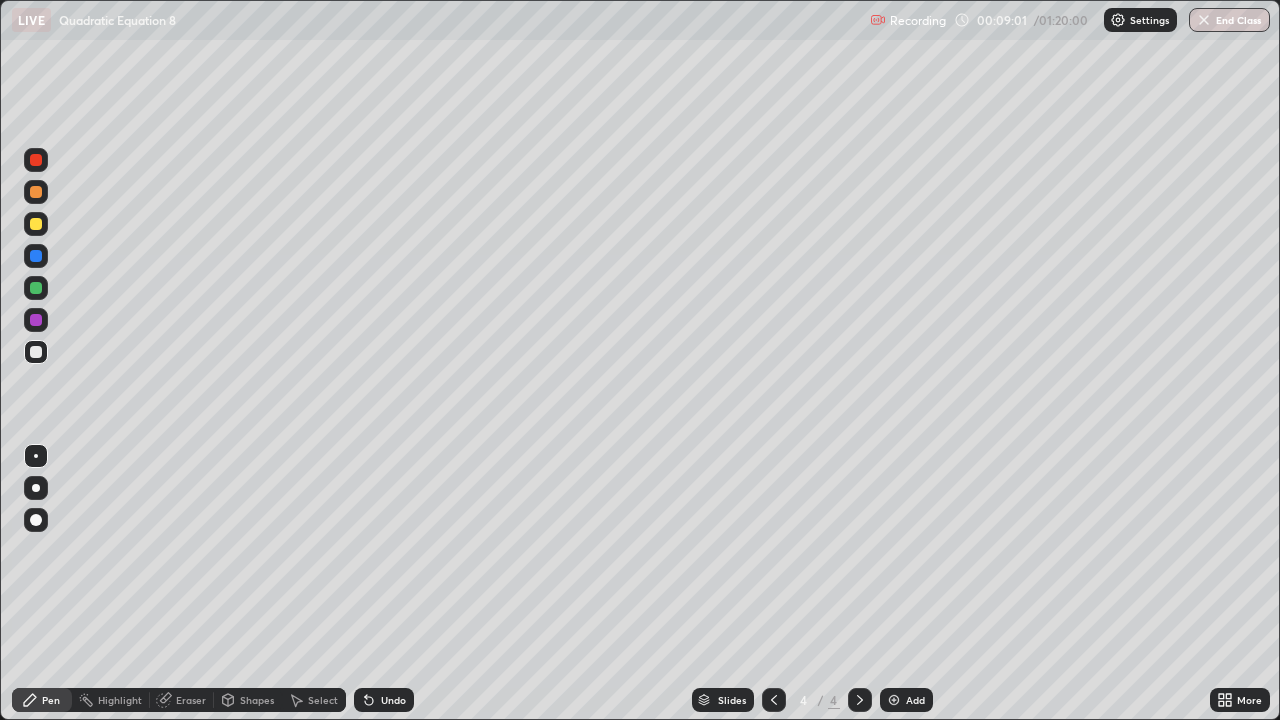 click at bounding box center (894, 700) 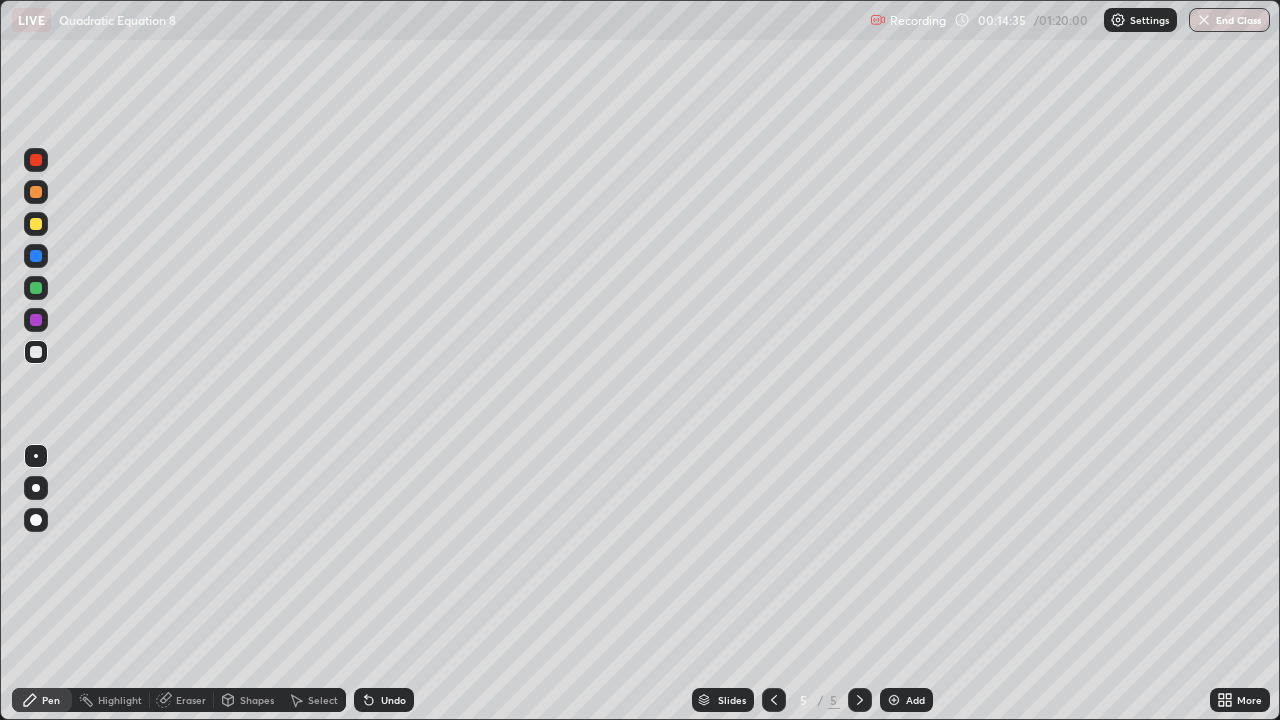 click at bounding box center [36, 320] 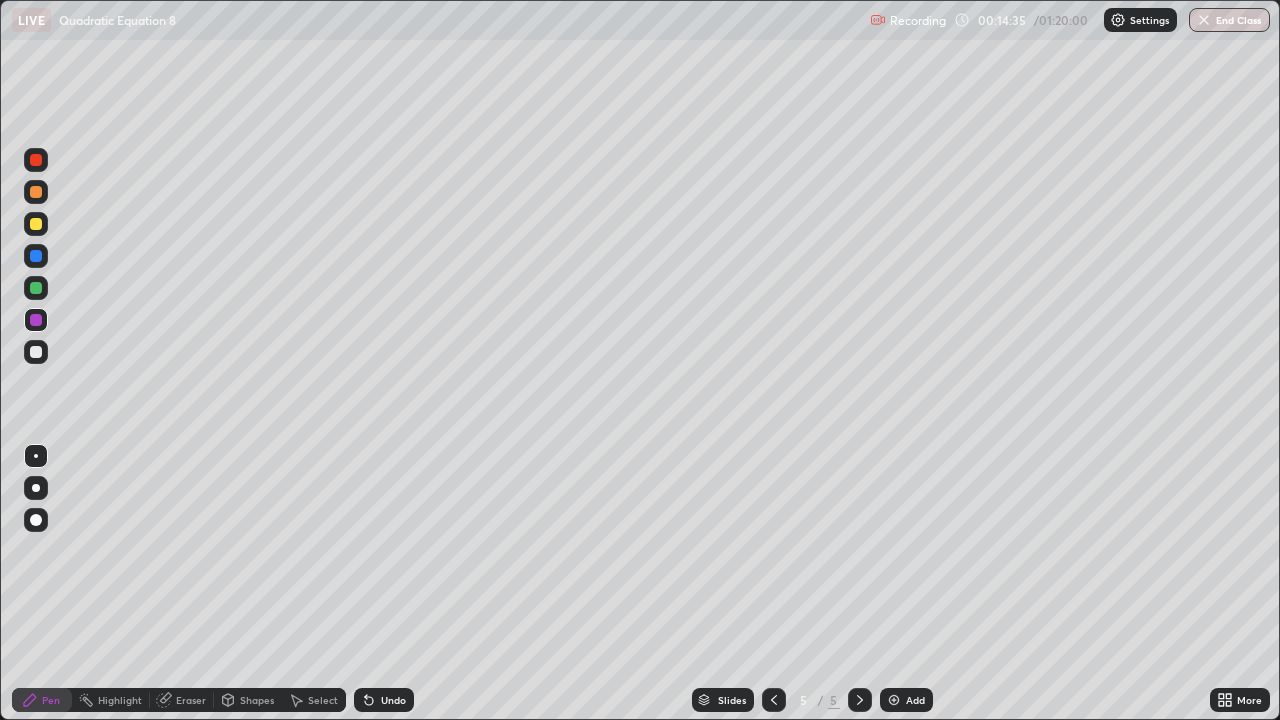 click at bounding box center [36, 288] 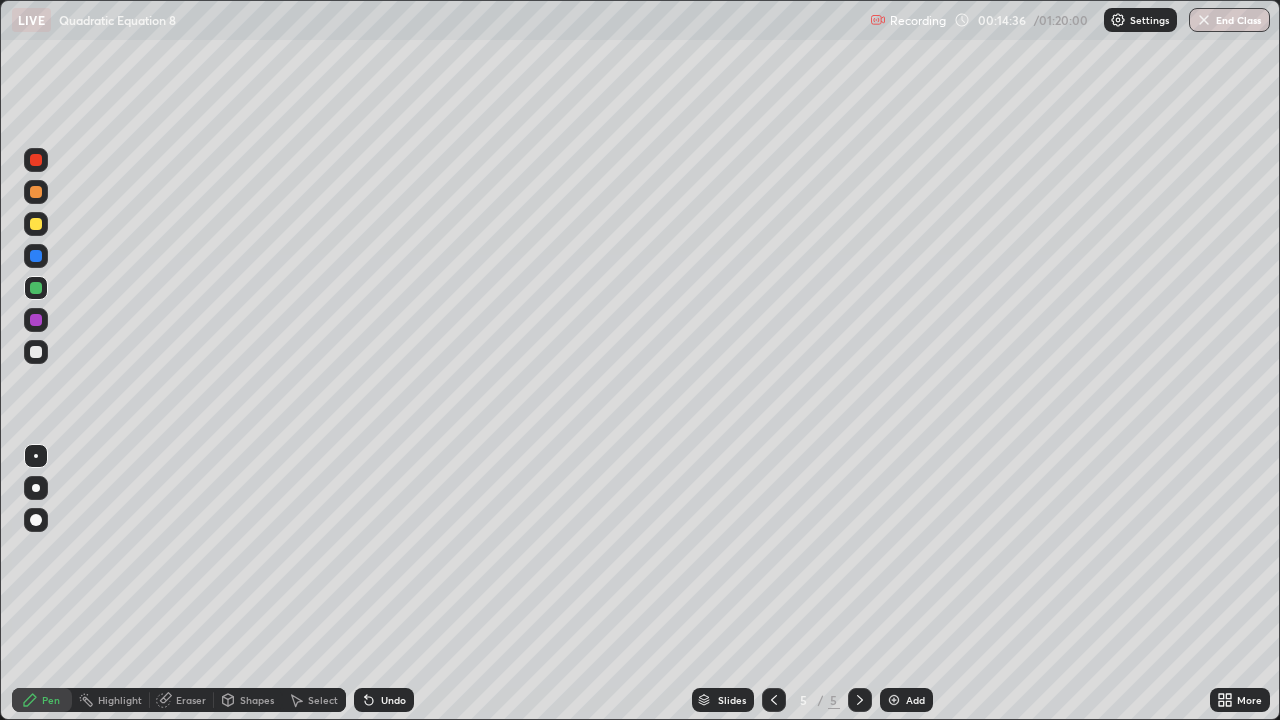 click at bounding box center [36, 224] 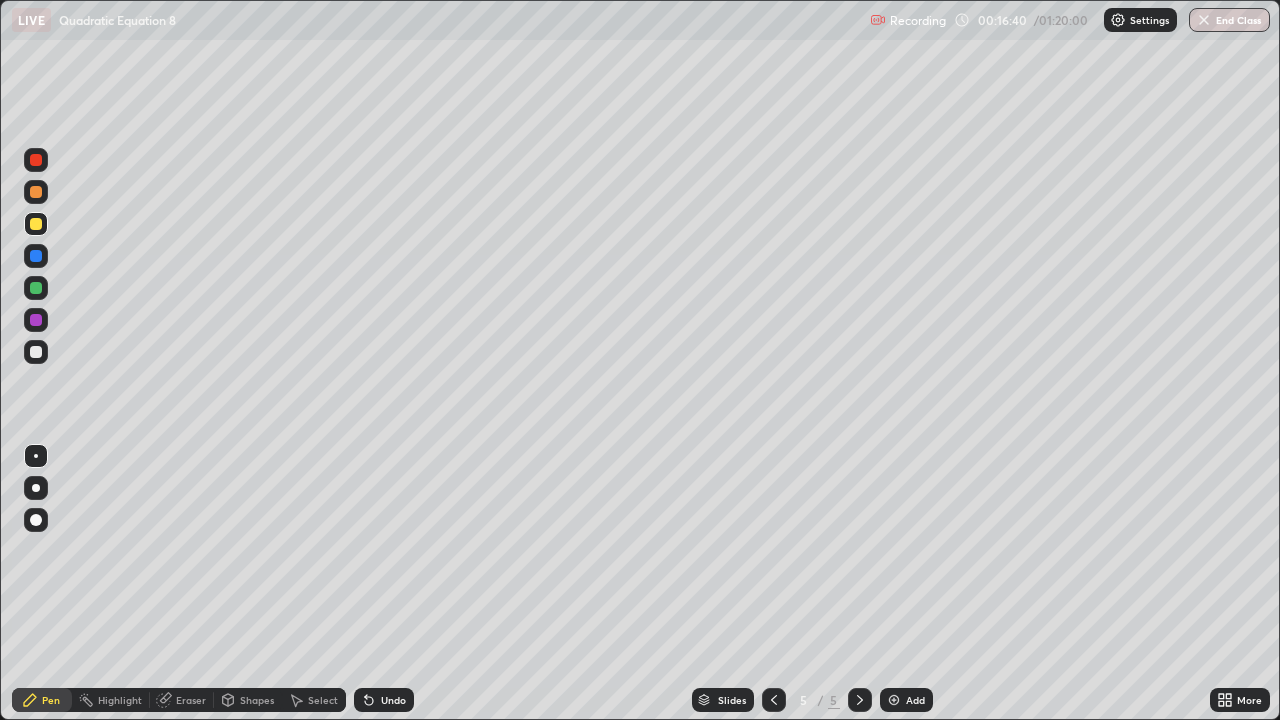 click at bounding box center [894, 700] 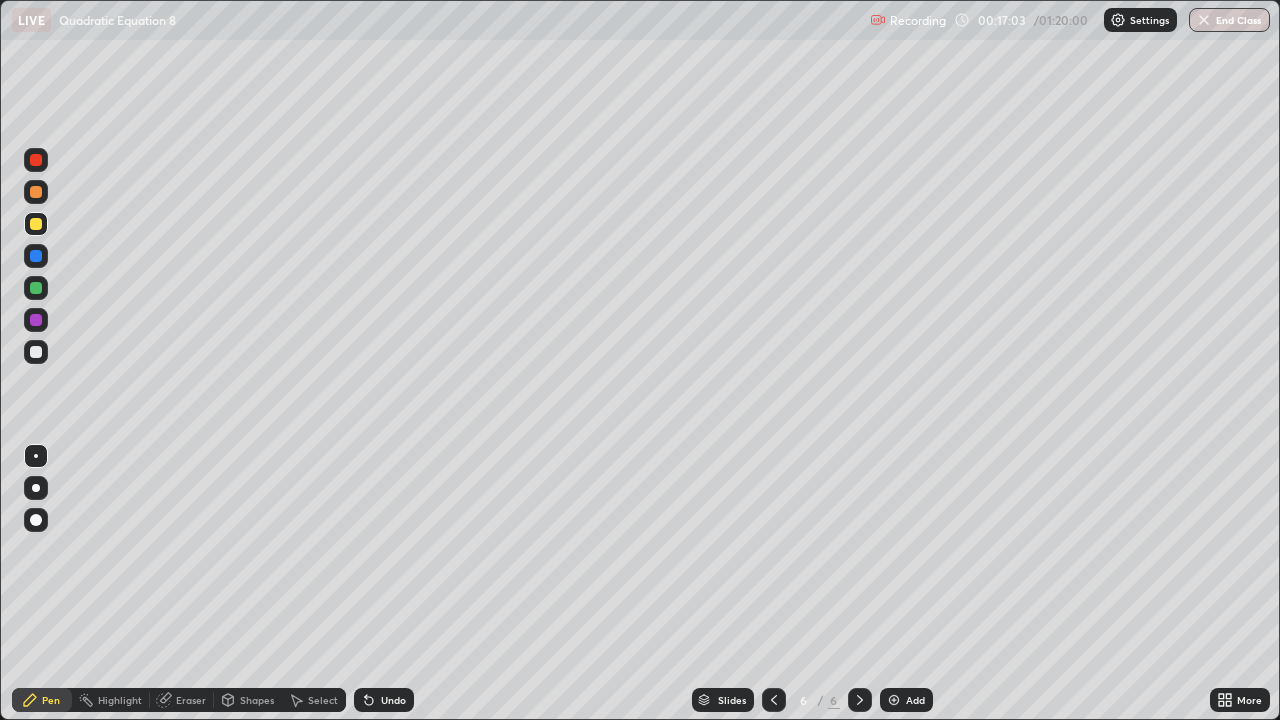 click at bounding box center [36, 352] 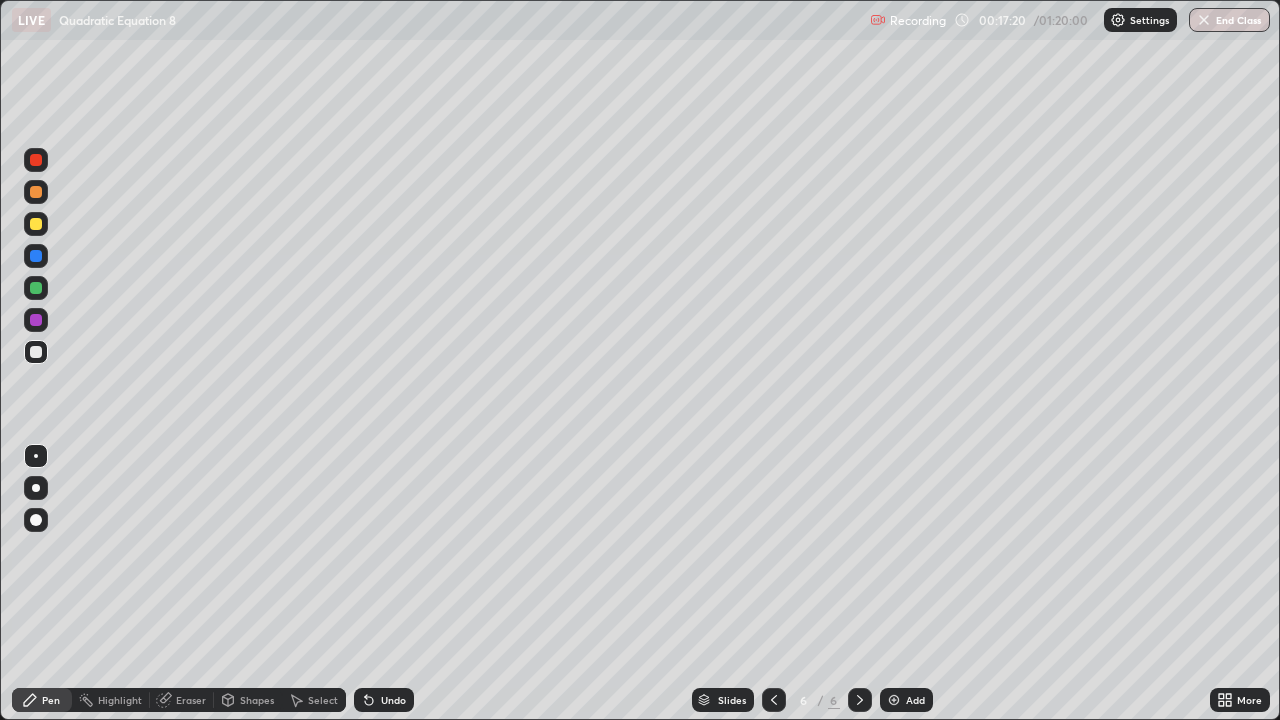 click on "Undo" at bounding box center [393, 700] 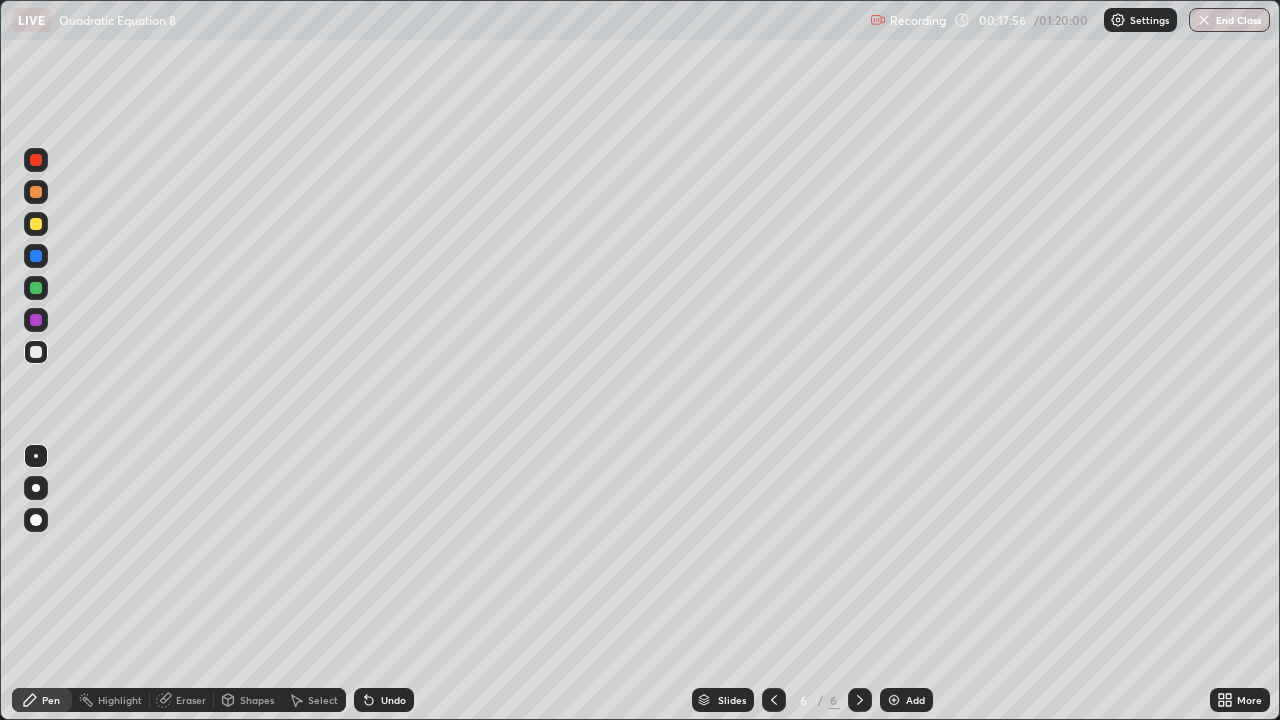 click on "Undo" at bounding box center (393, 700) 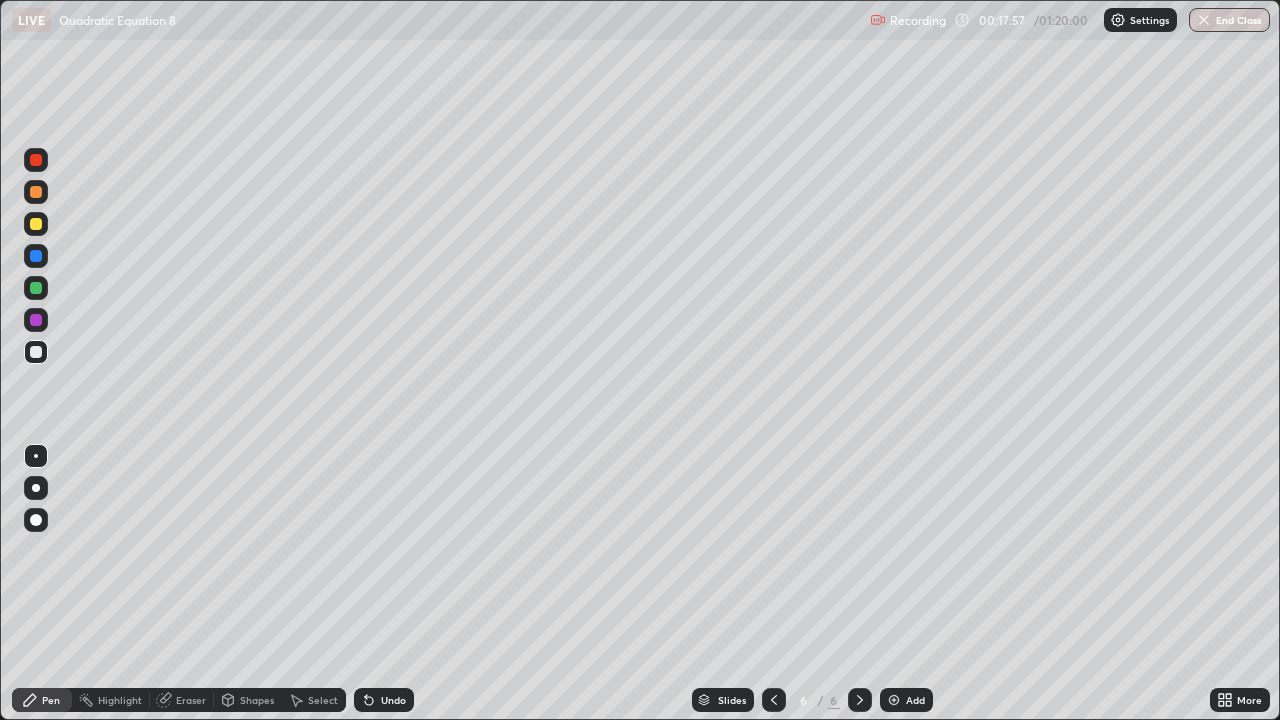 click on "Undo" at bounding box center [393, 700] 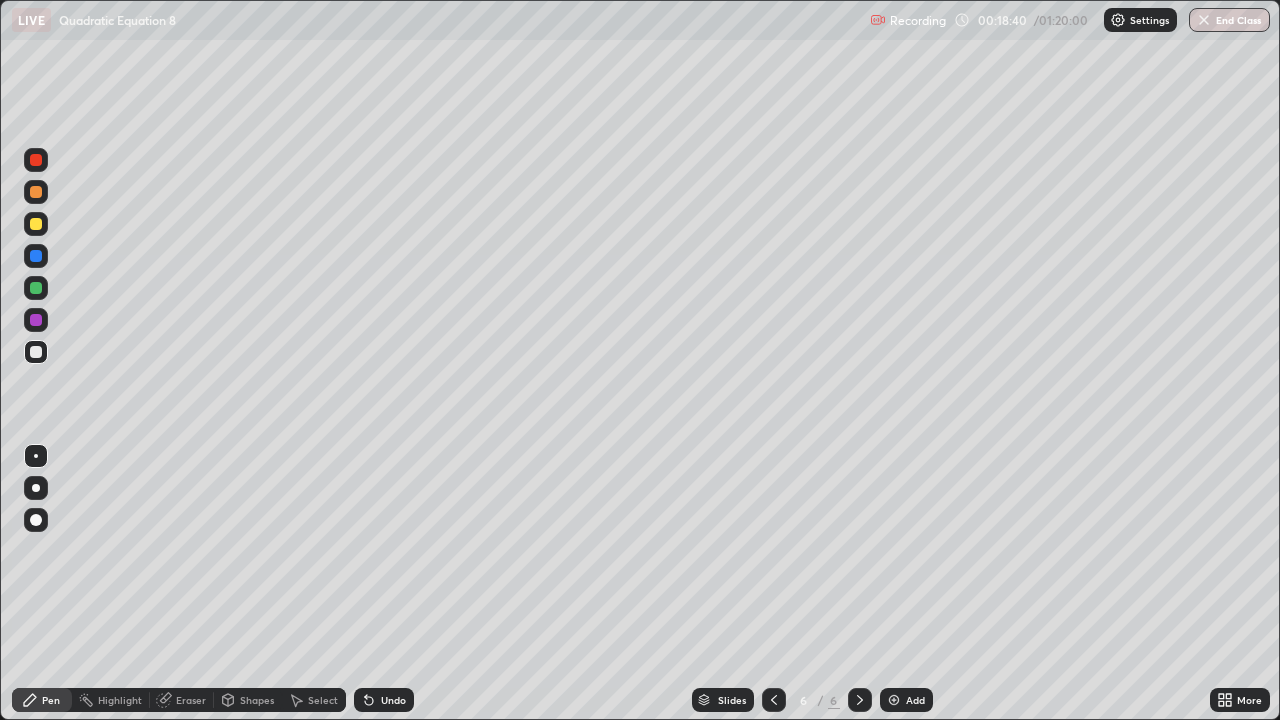 click on "Eraser" at bounding box center (191, 700) 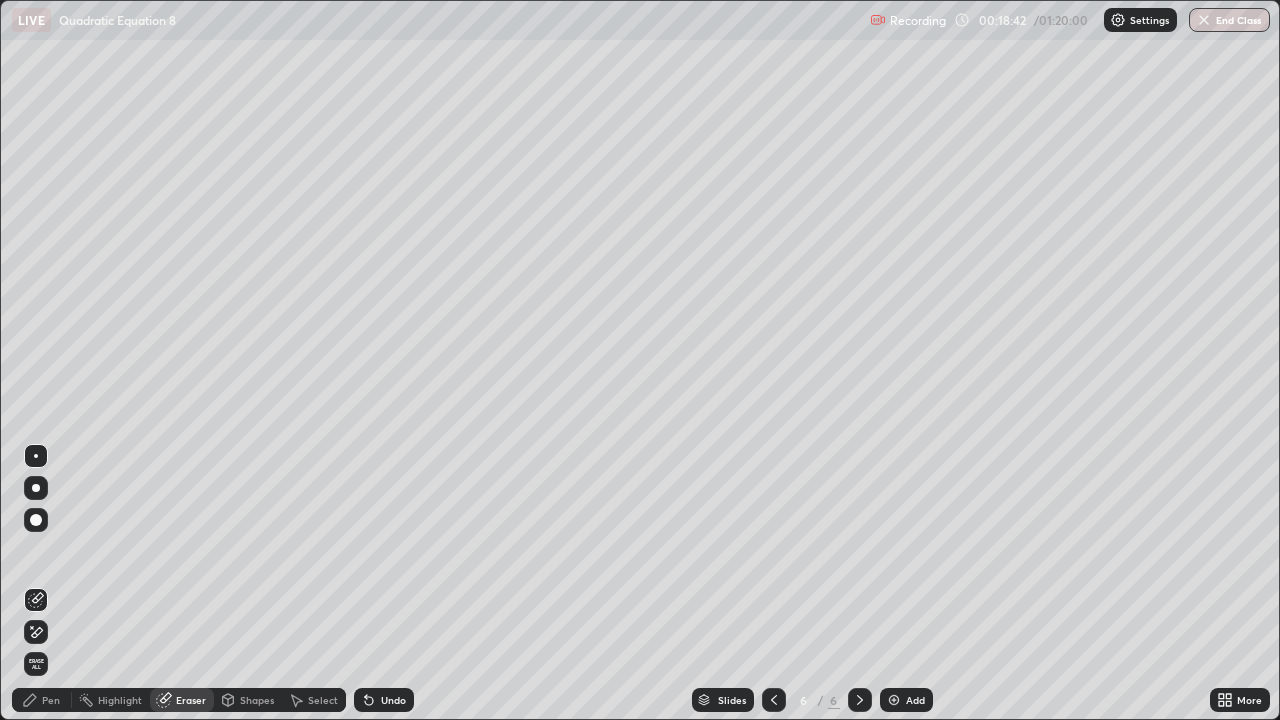 click 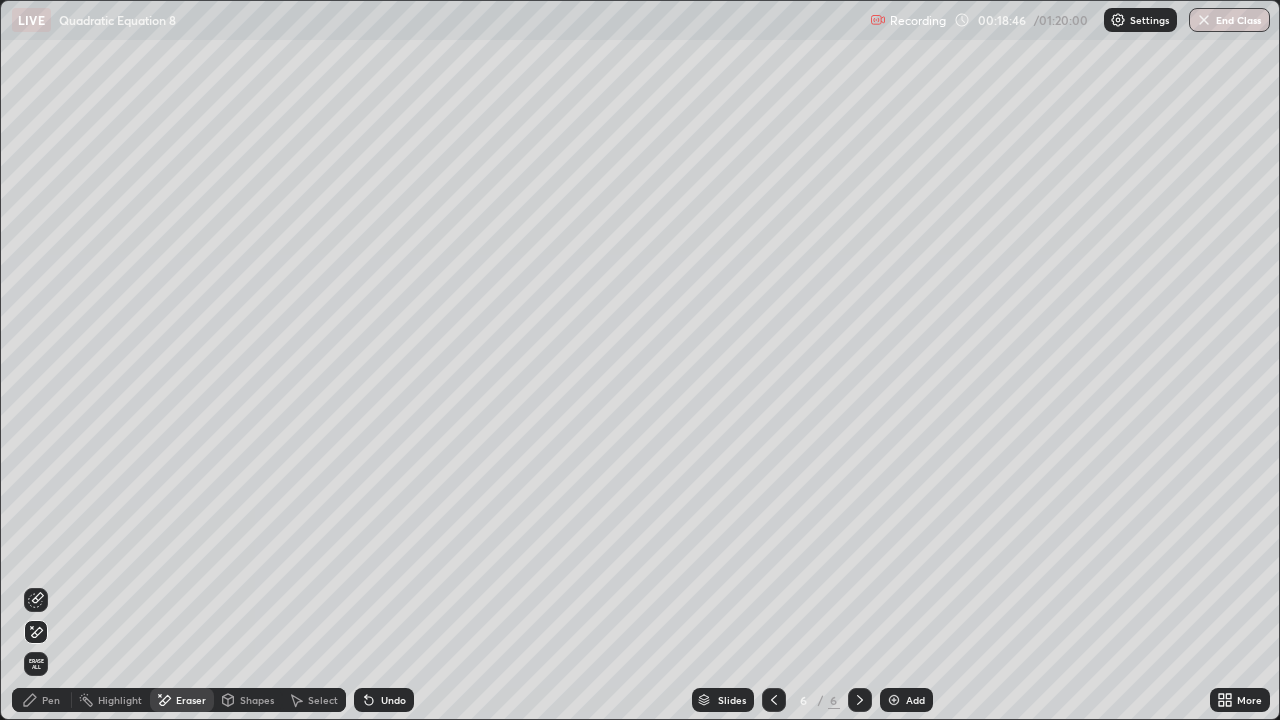 click on "Pen" at bounding box center [51, 700] 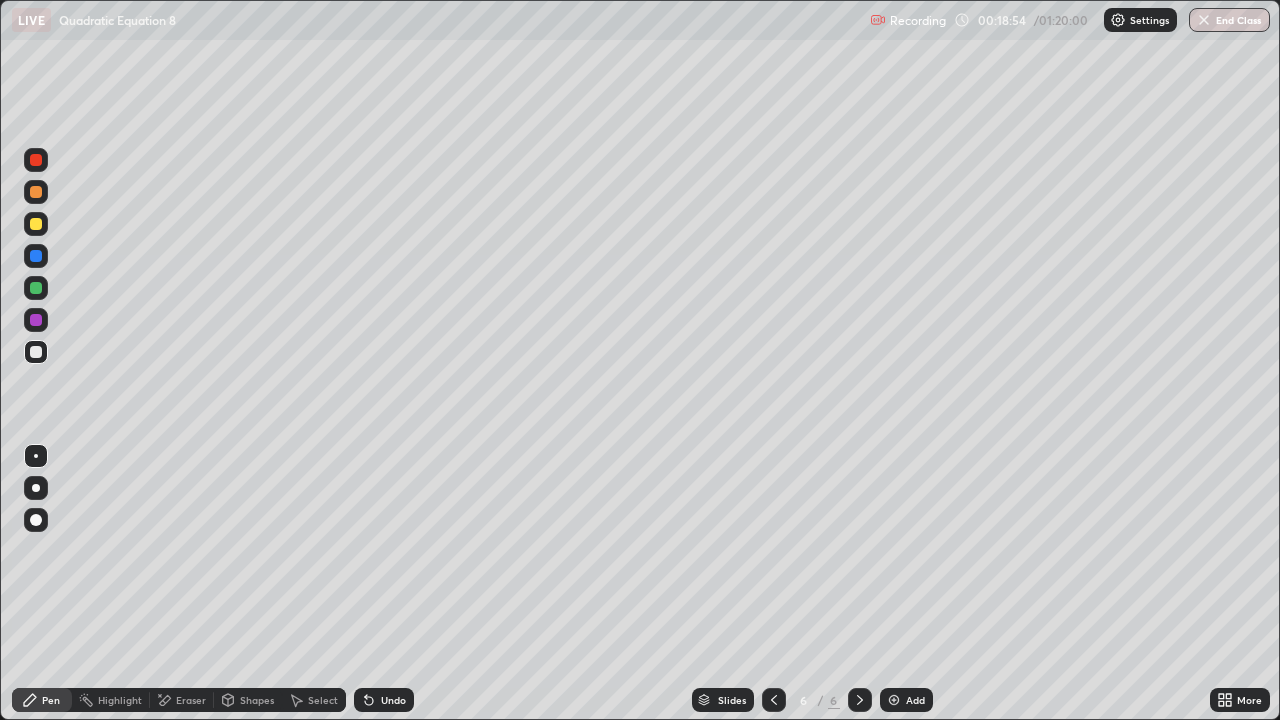click at bounding box center [36, 224] 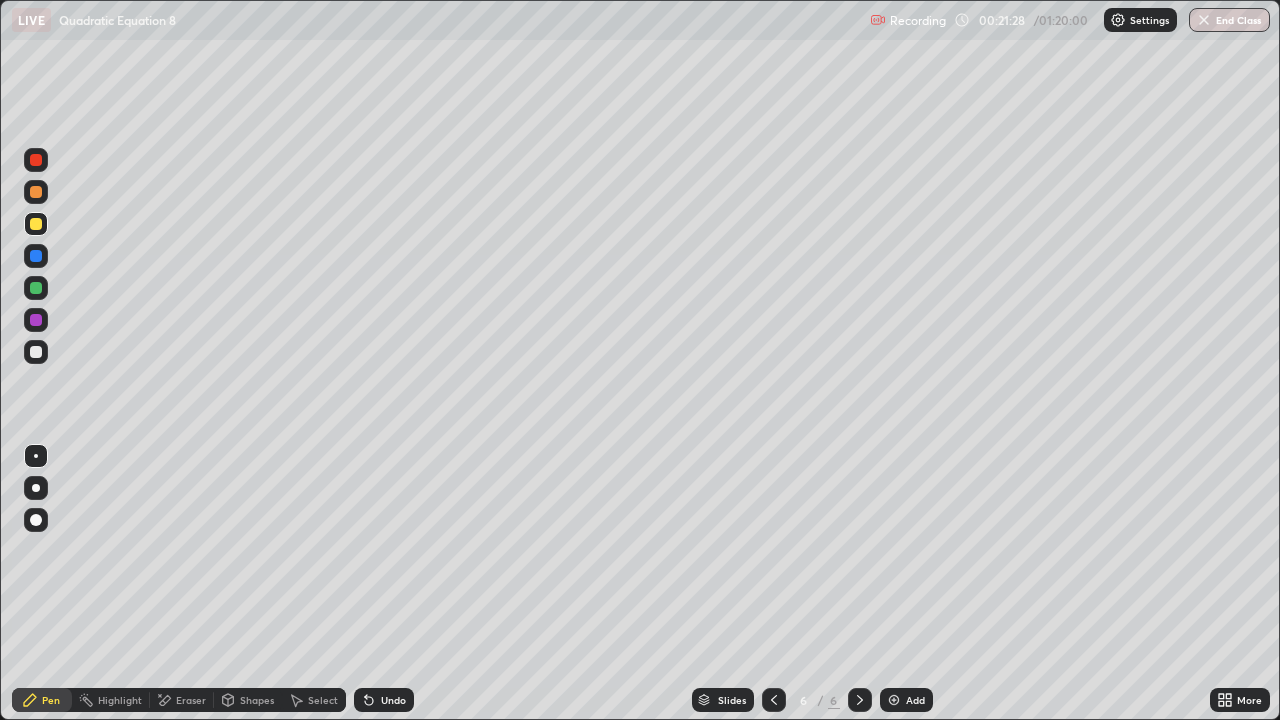 click at bounding box center [36, 320] 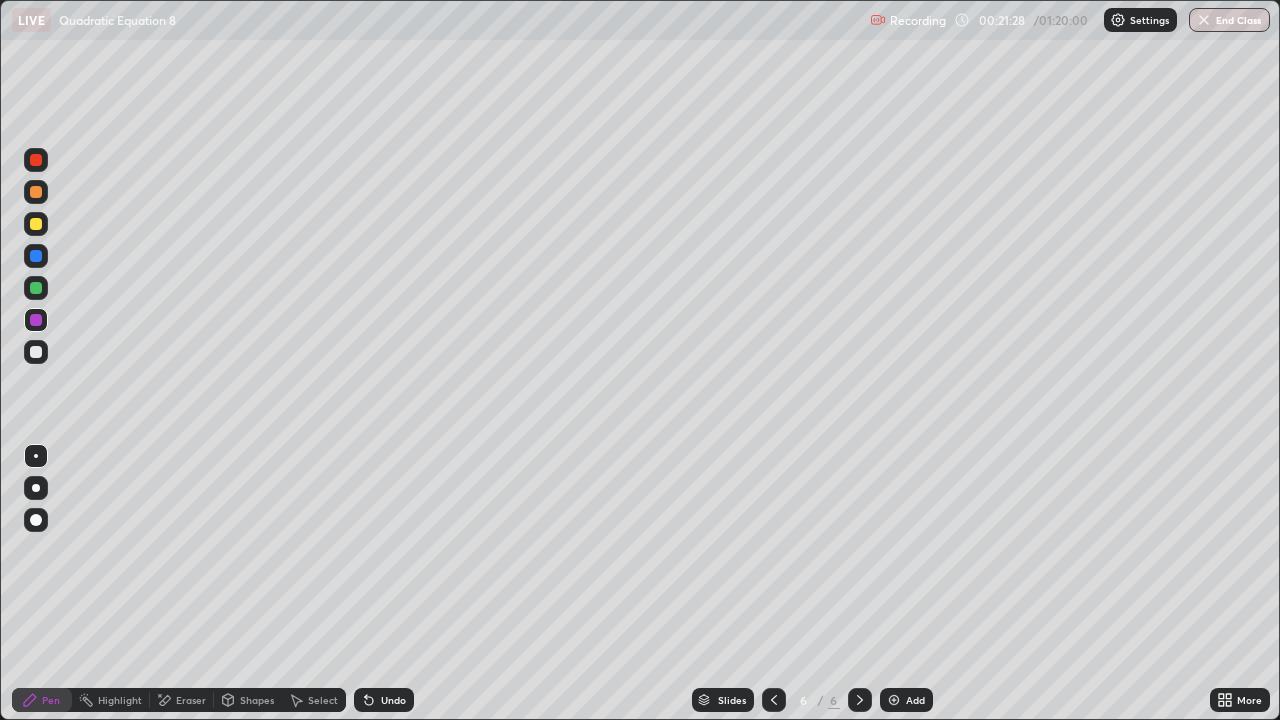 click at bounding box center [36, 352] 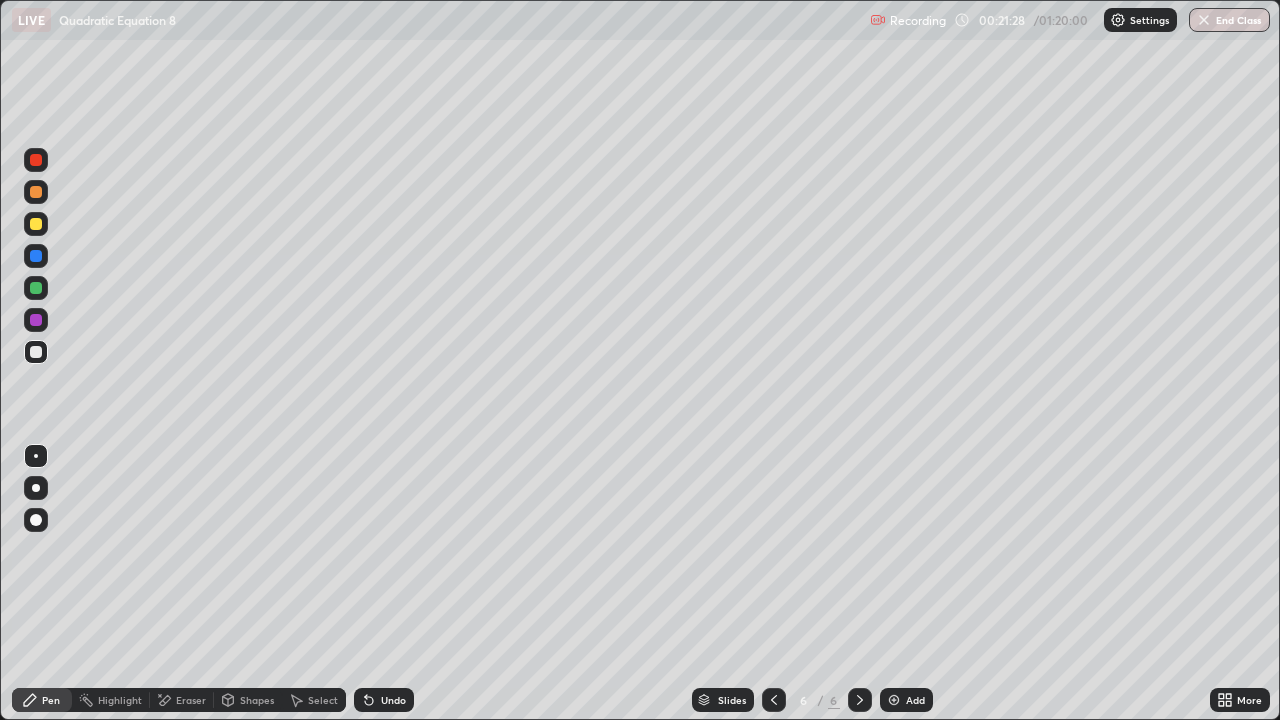 click at bounding box center [36, 320] 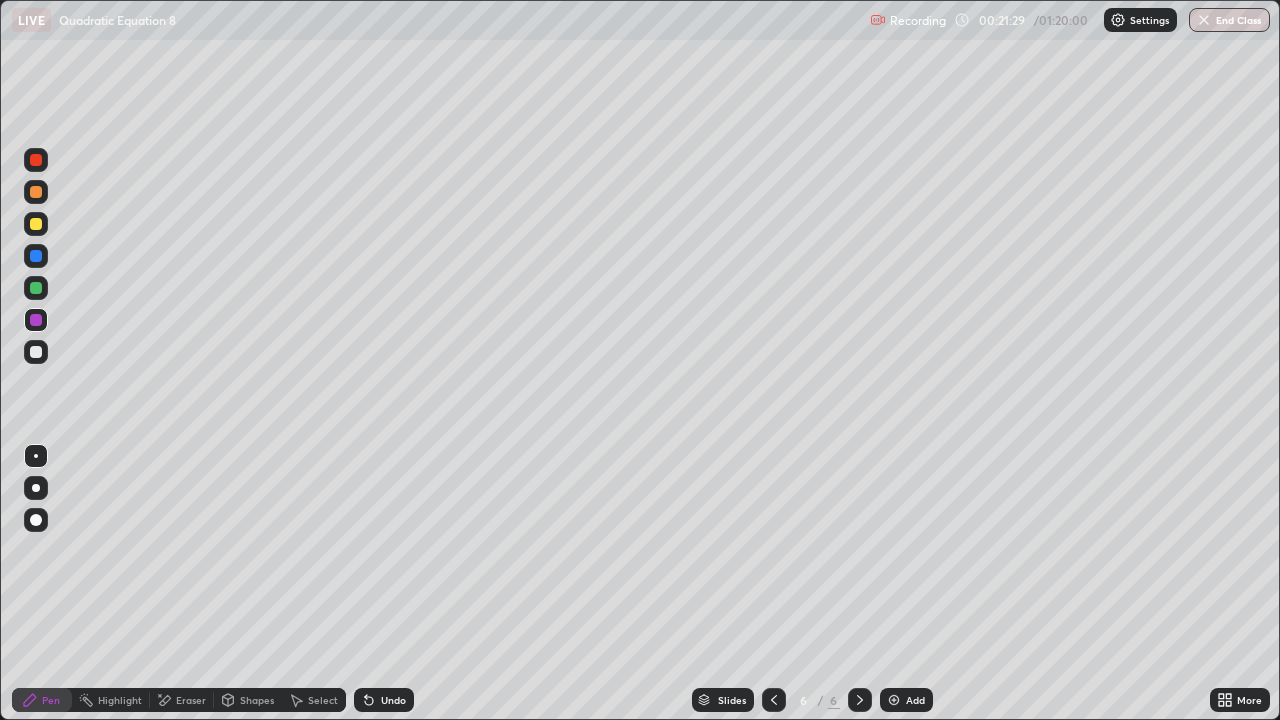 click at bounding box center (36, 288) 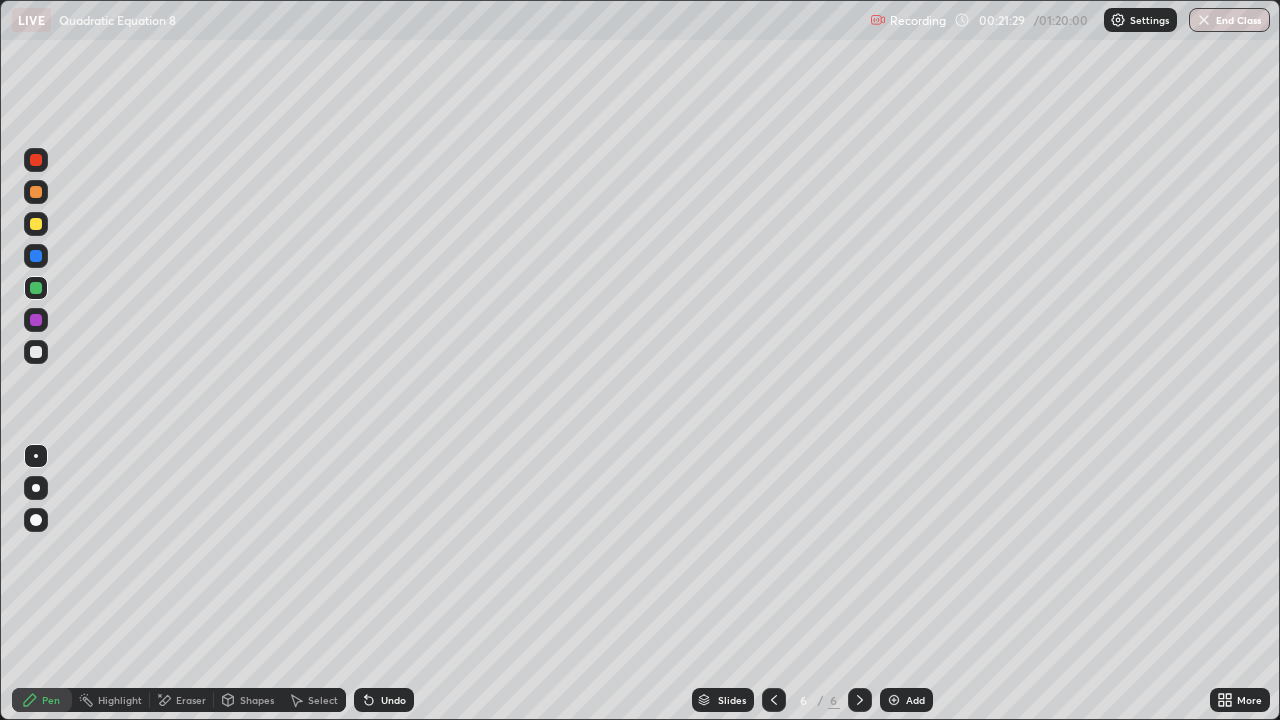 click at bounding box center (36, 256) 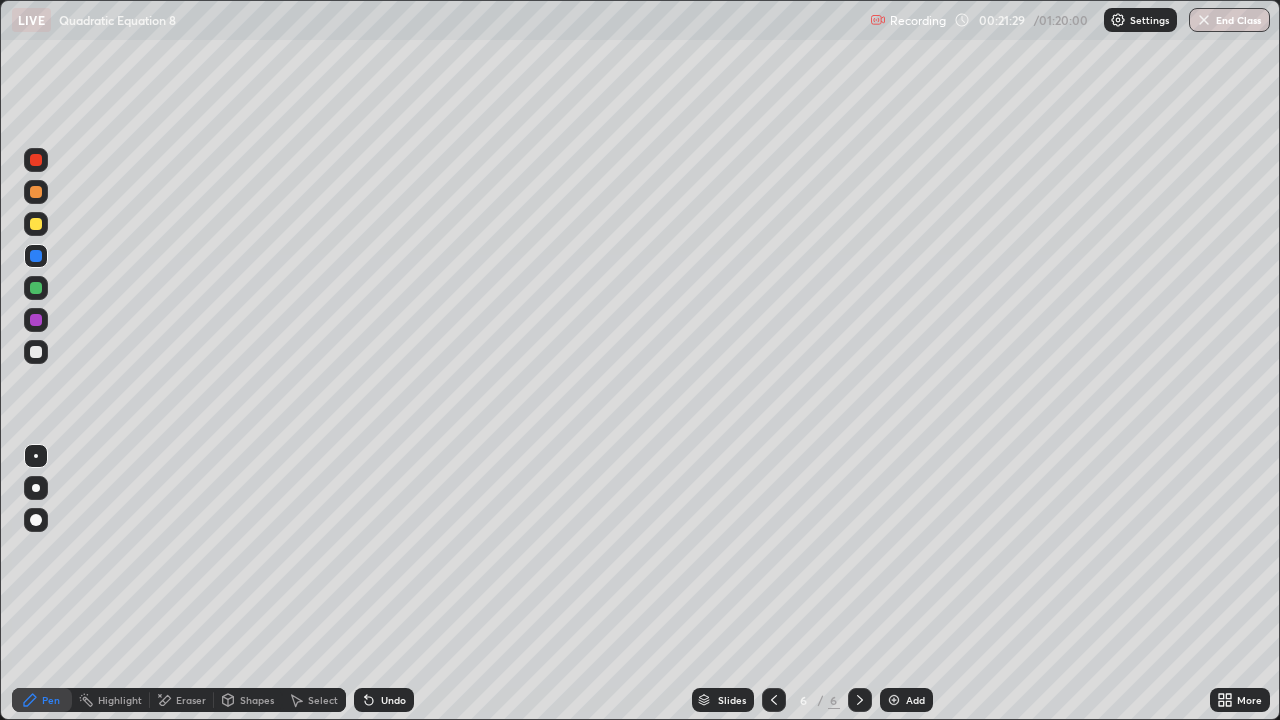 click at bounding box center [36, 224] 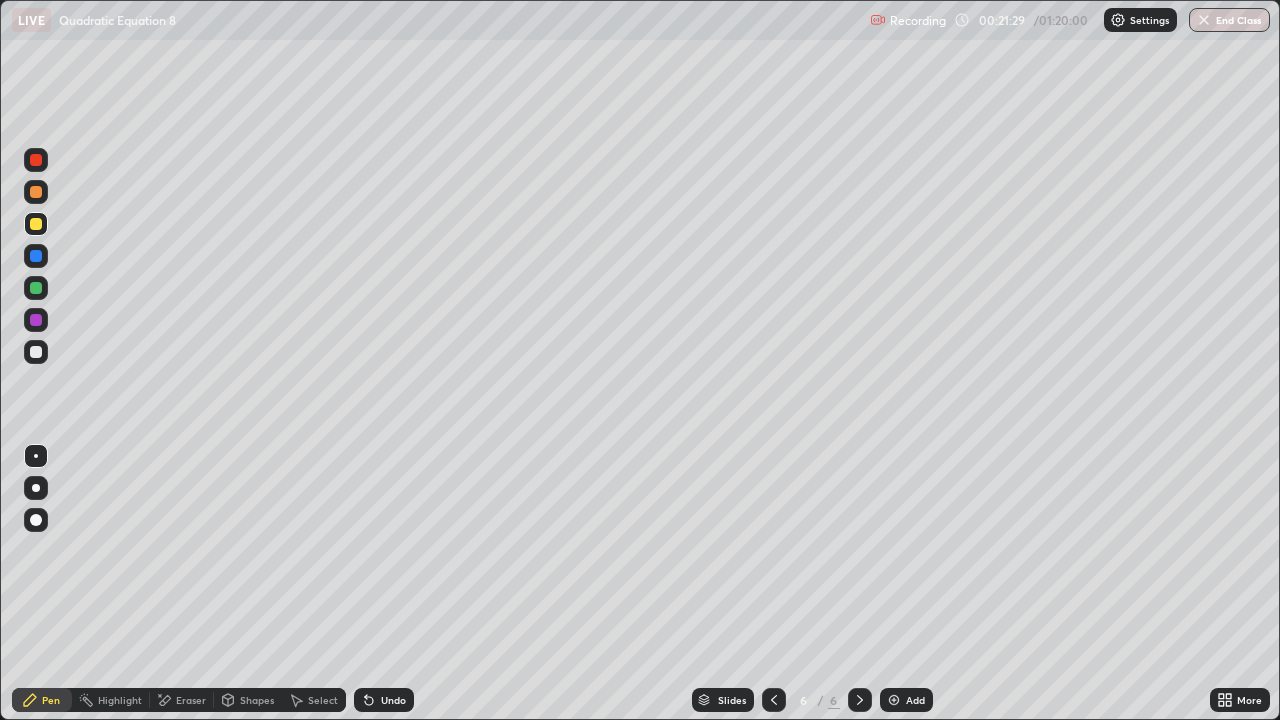 click at bounding box center (36, 160) 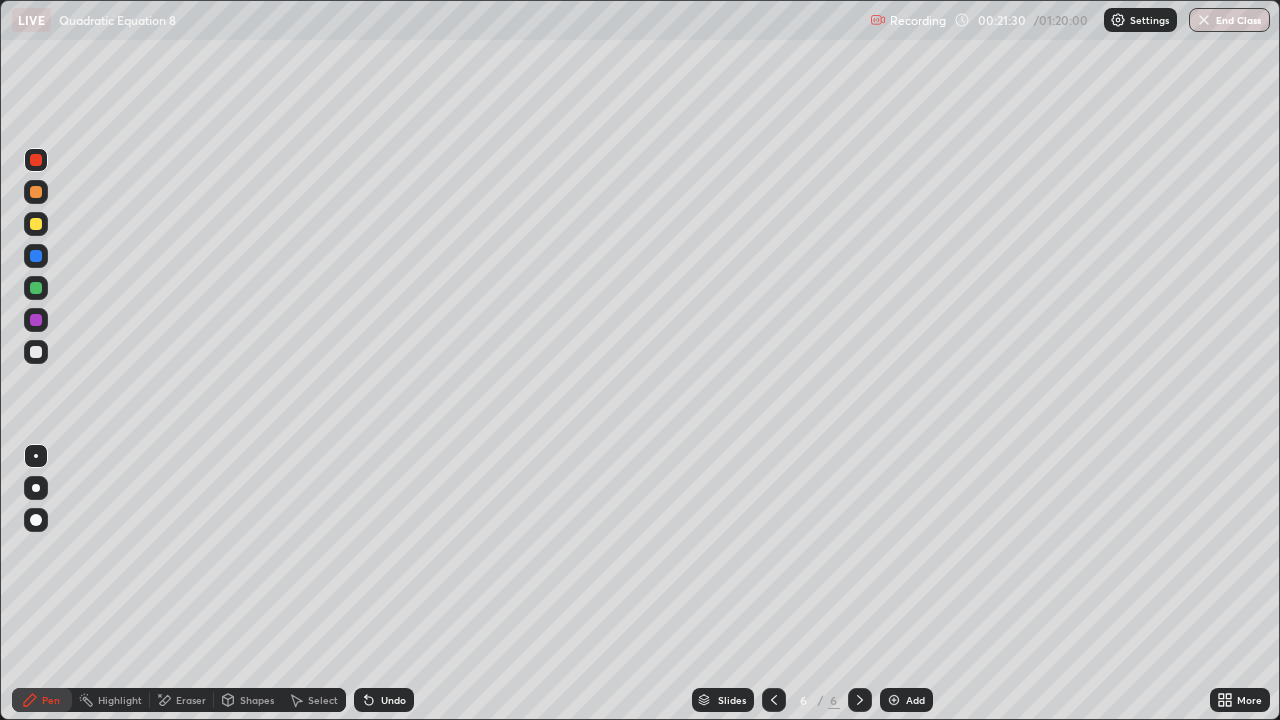 click at bounding box center (36, 160) 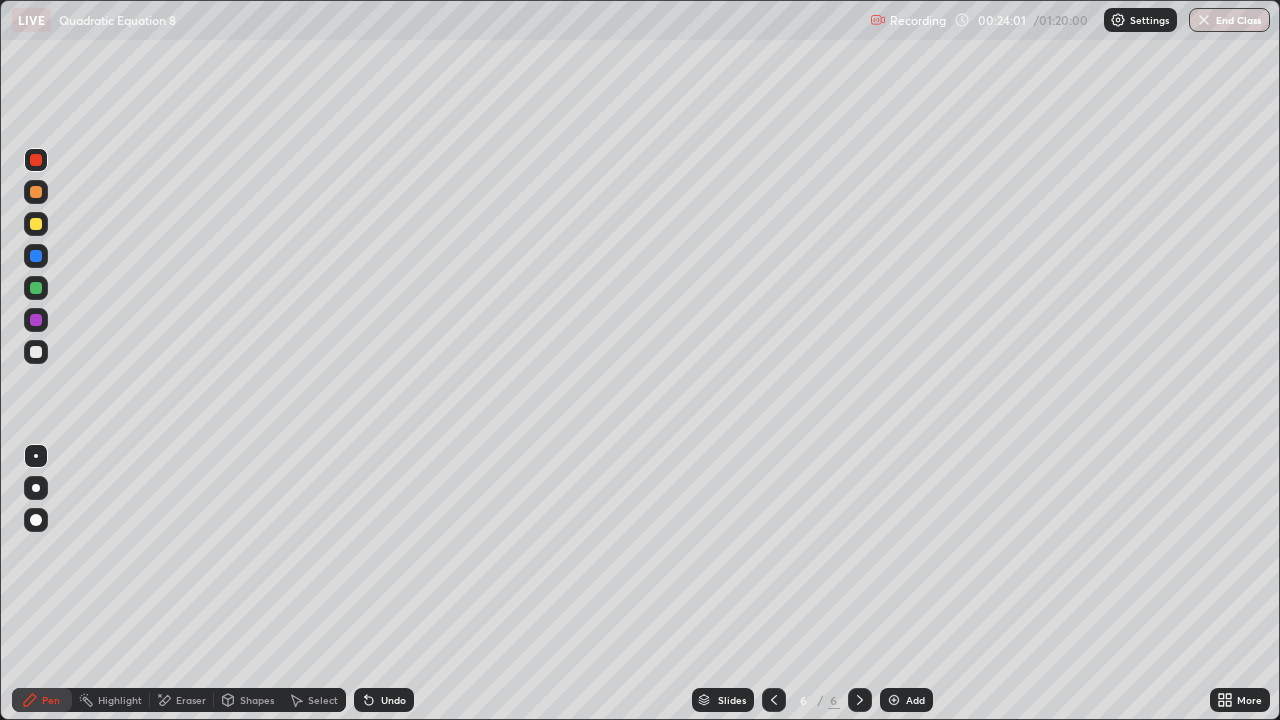 click at bounding box center [36, 352] 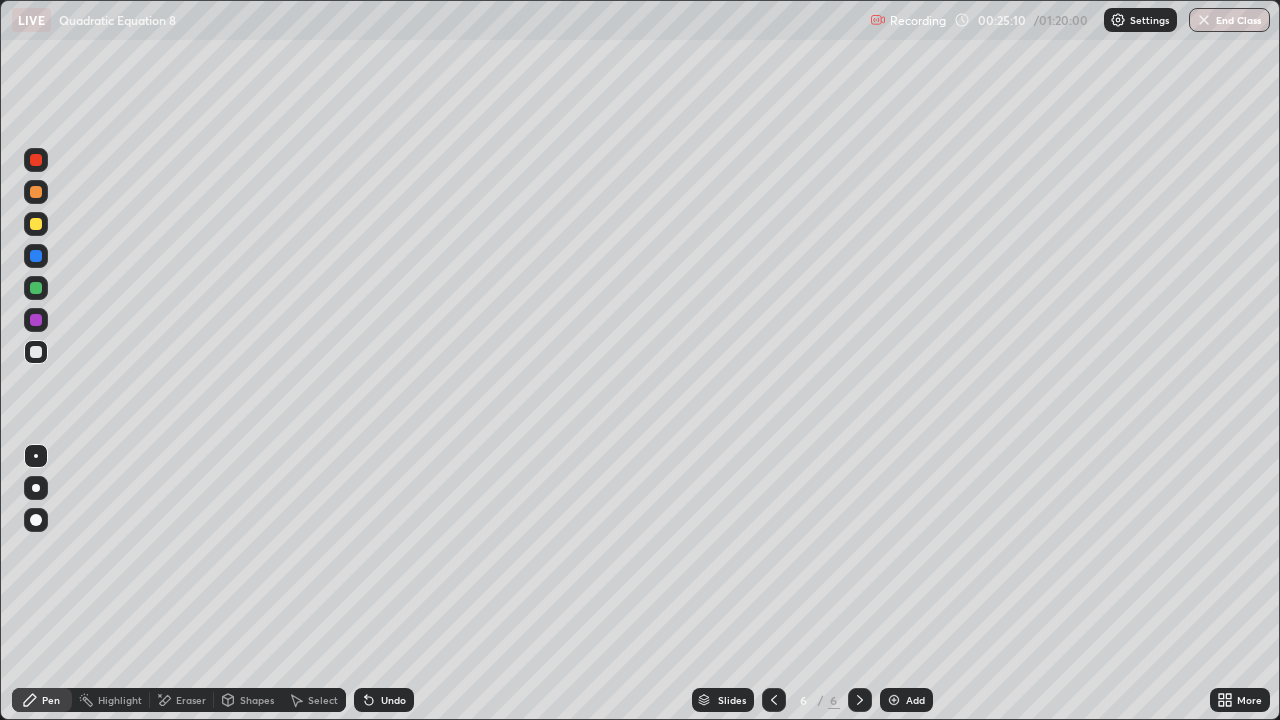 click at bounding box center (36, 256) 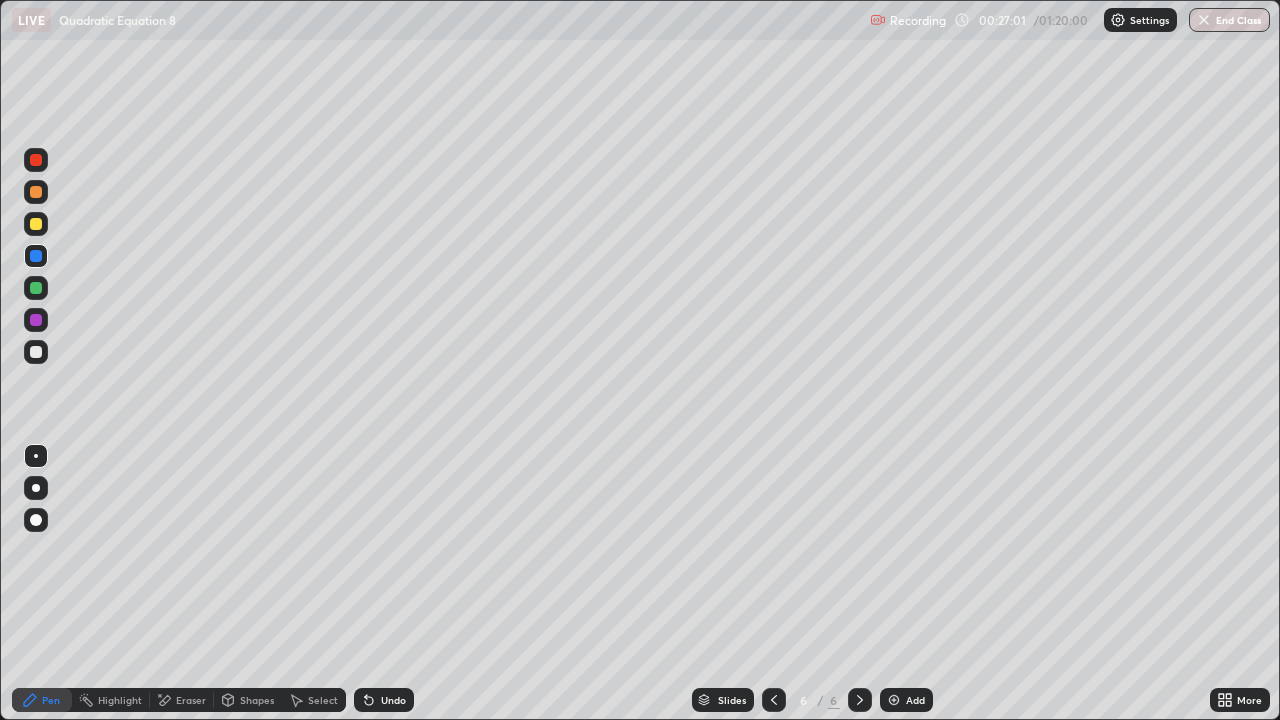 click on "Add" at bounding box center (906, 700) 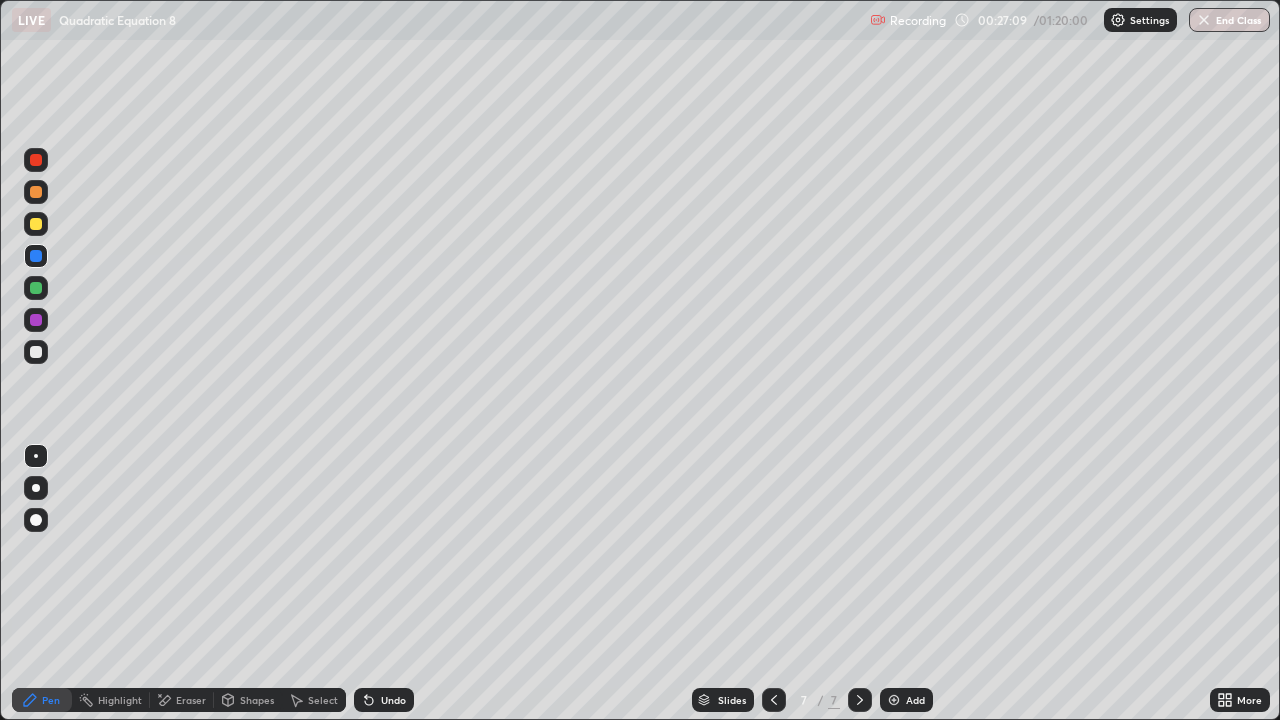 click at bounding box center [36, 352] 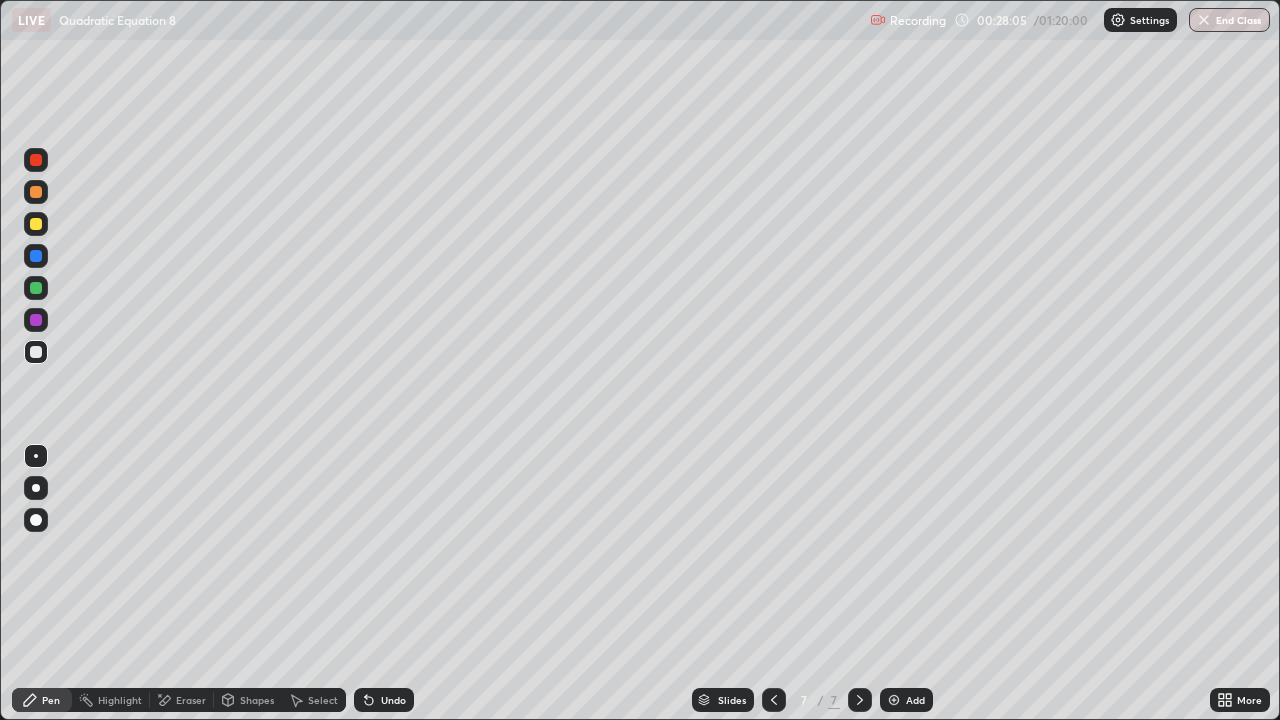 click at bounding box center (36, 224) 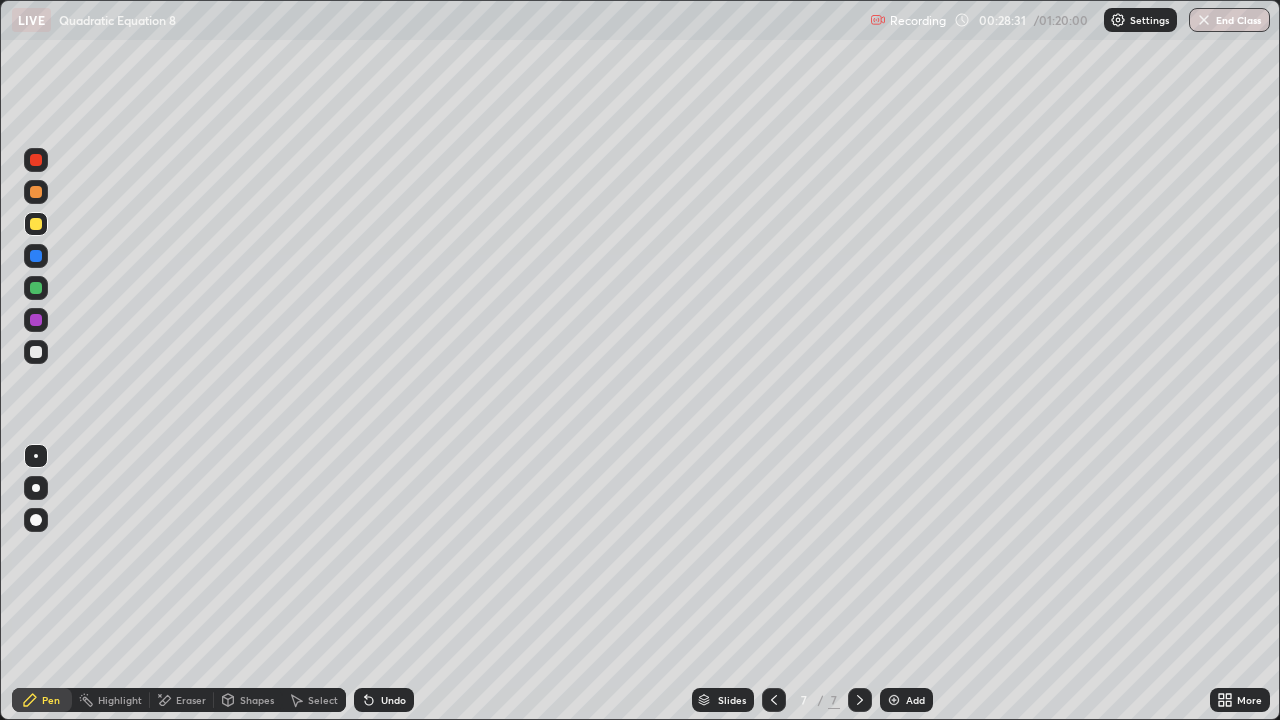 click at bounding box center [36, 256] 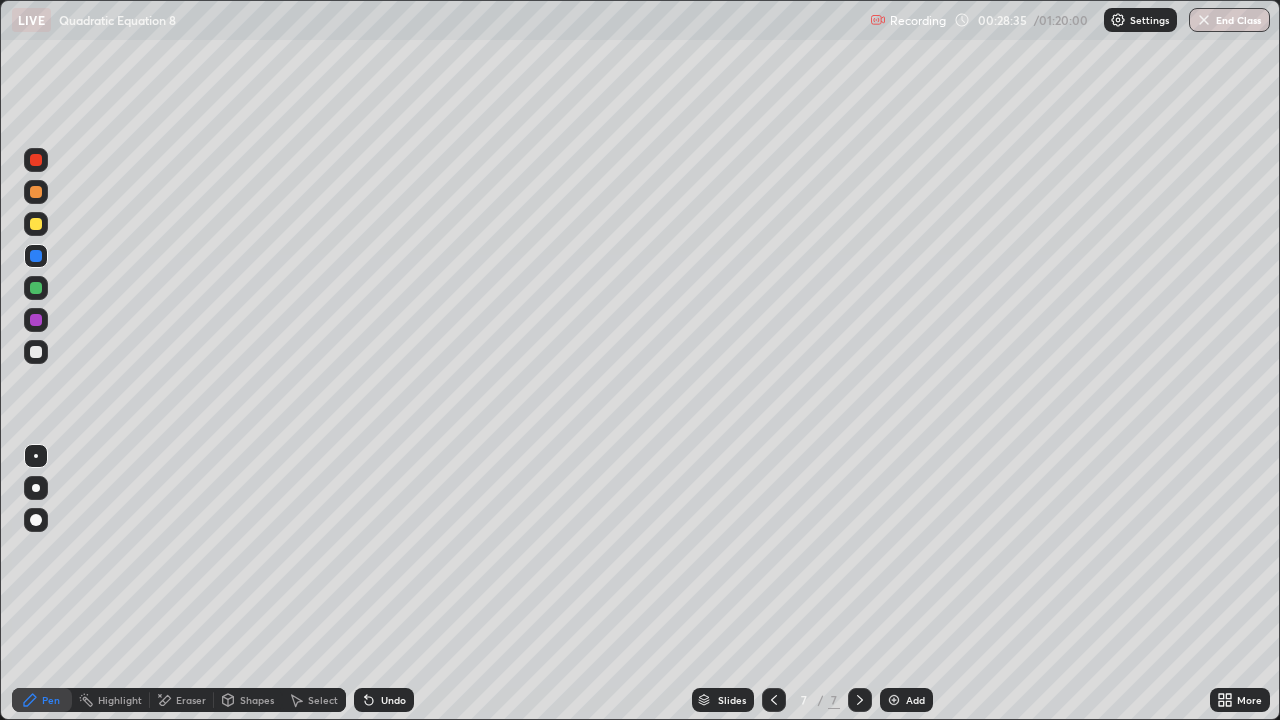 click at bounding box center (36, 352) 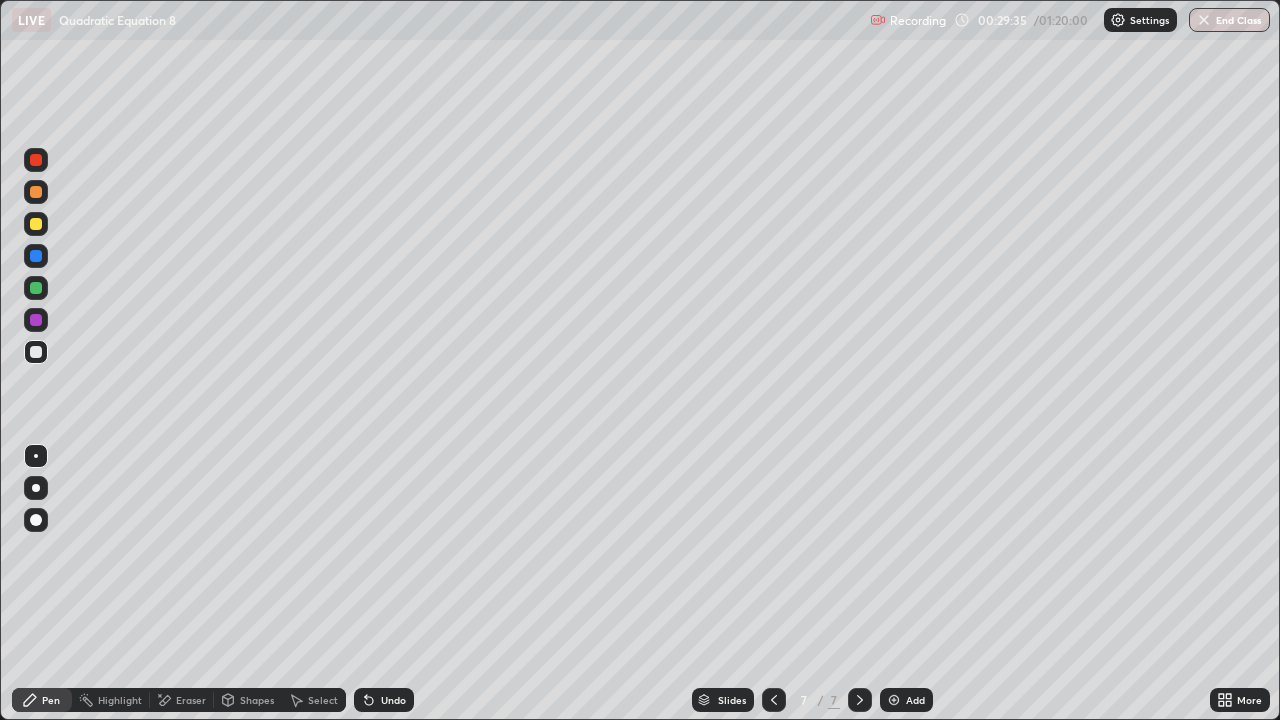click on "Undo" at bounding box center [384, 700] 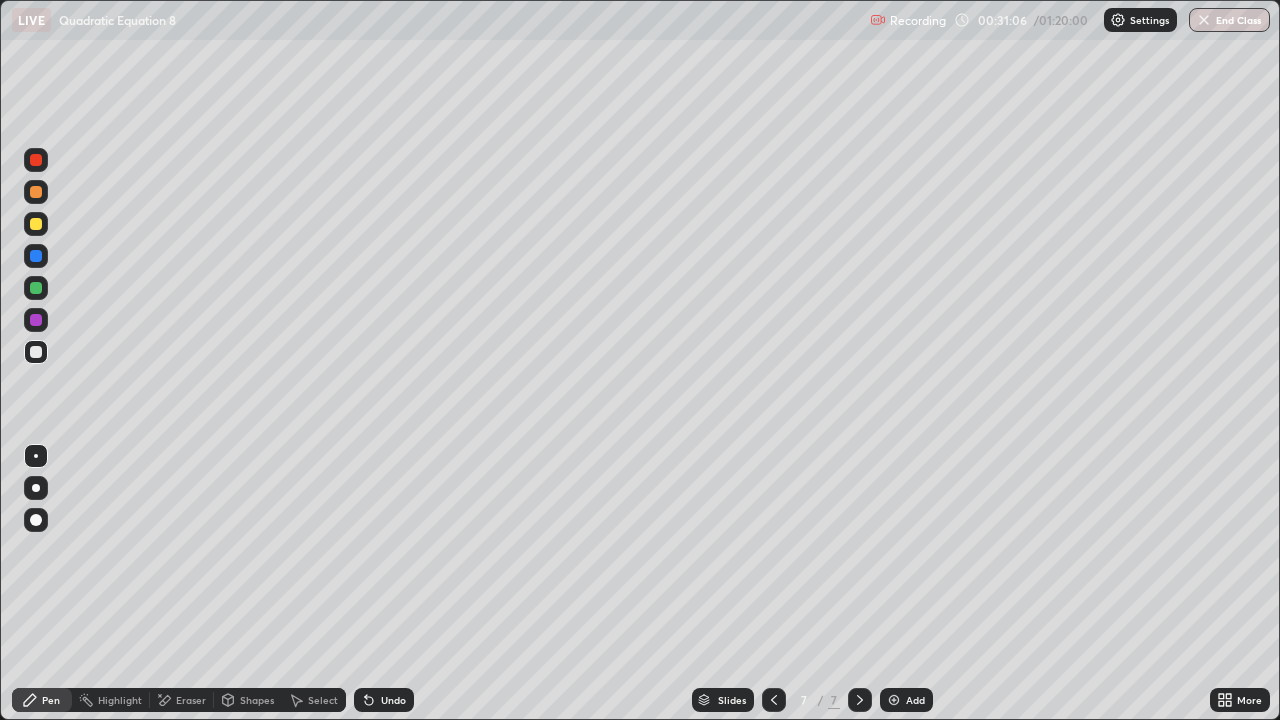 click on "Undo" at bounding box center (384, 700) 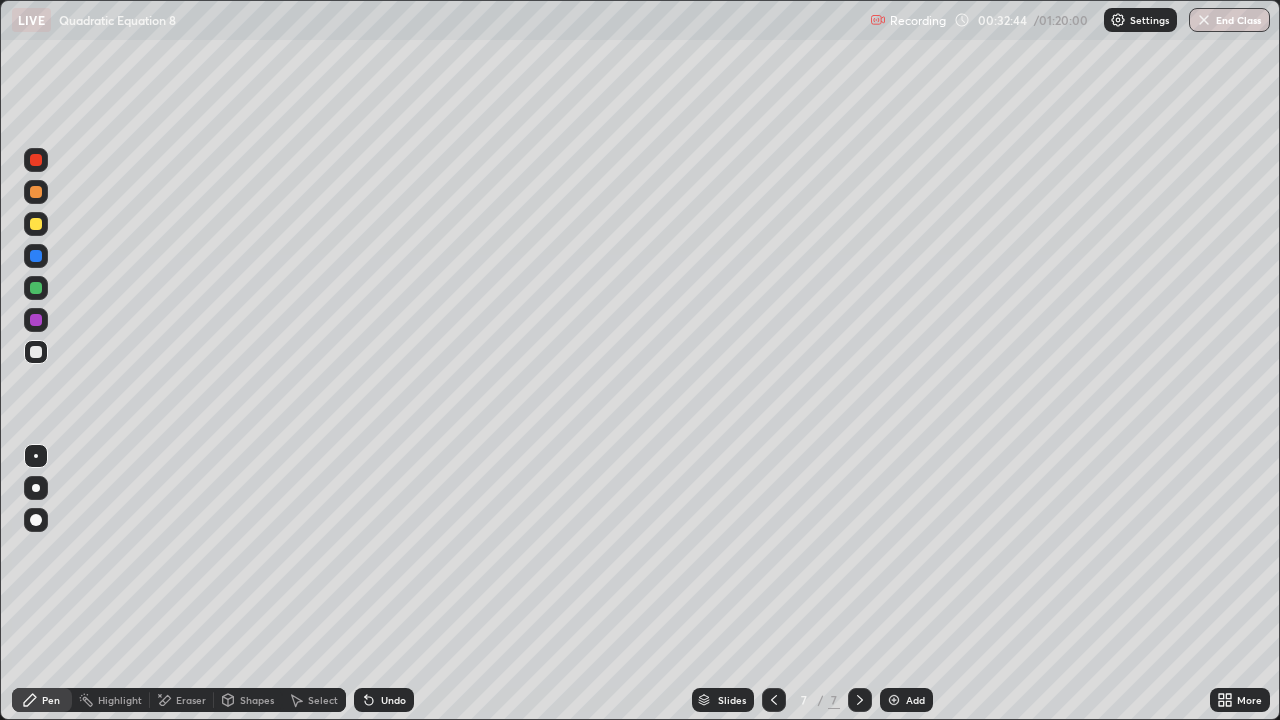 click on "Add" at bounding box center [906, 700] 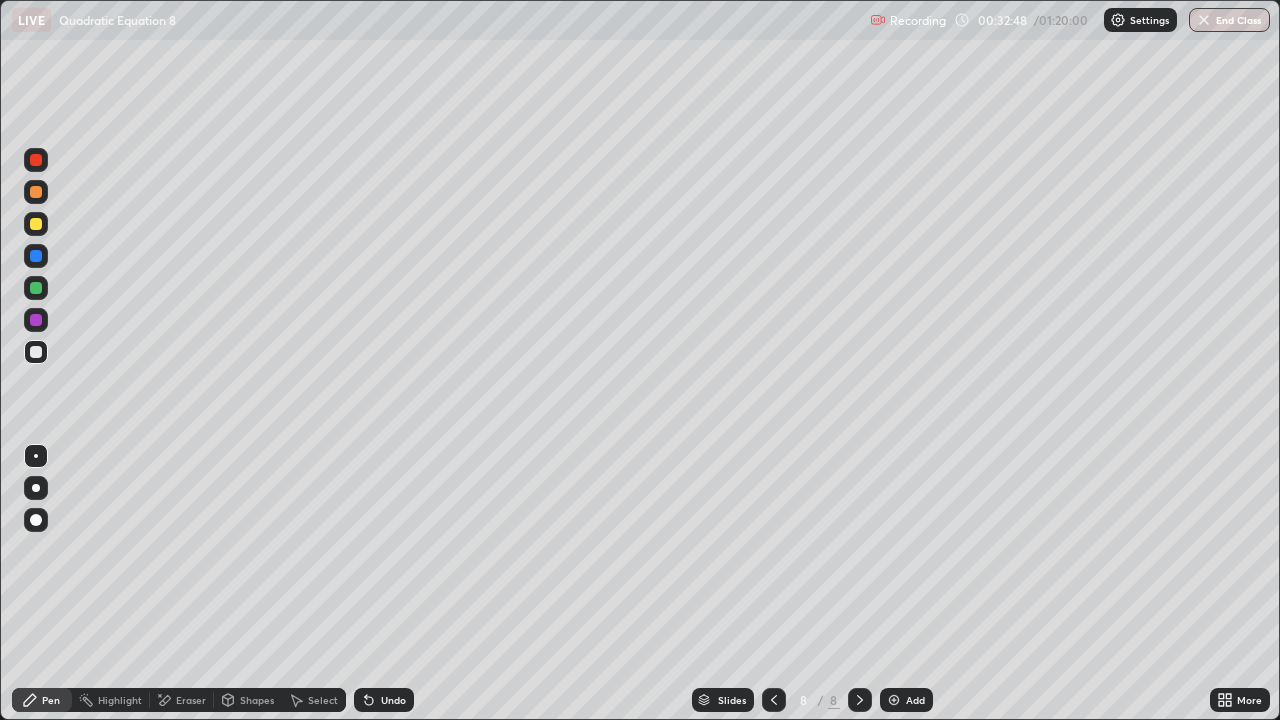 click at bounding box center (36, 352) 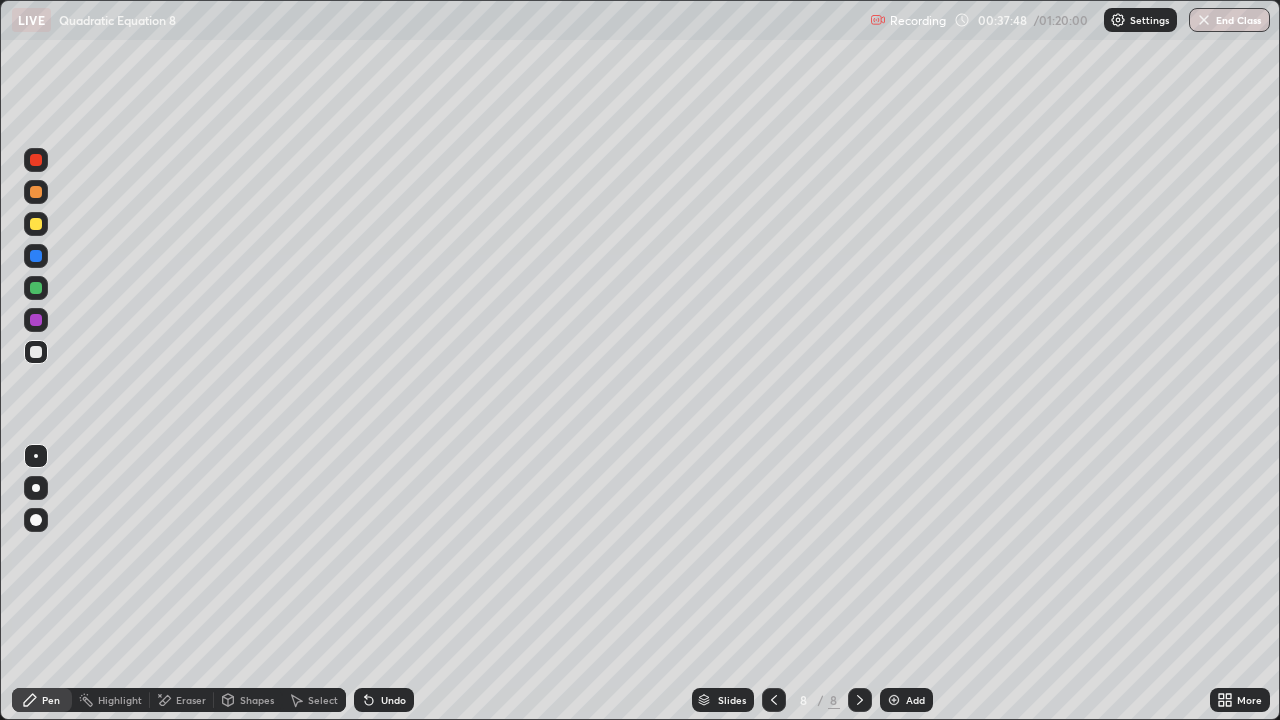 click at bounding box center [36, 224] 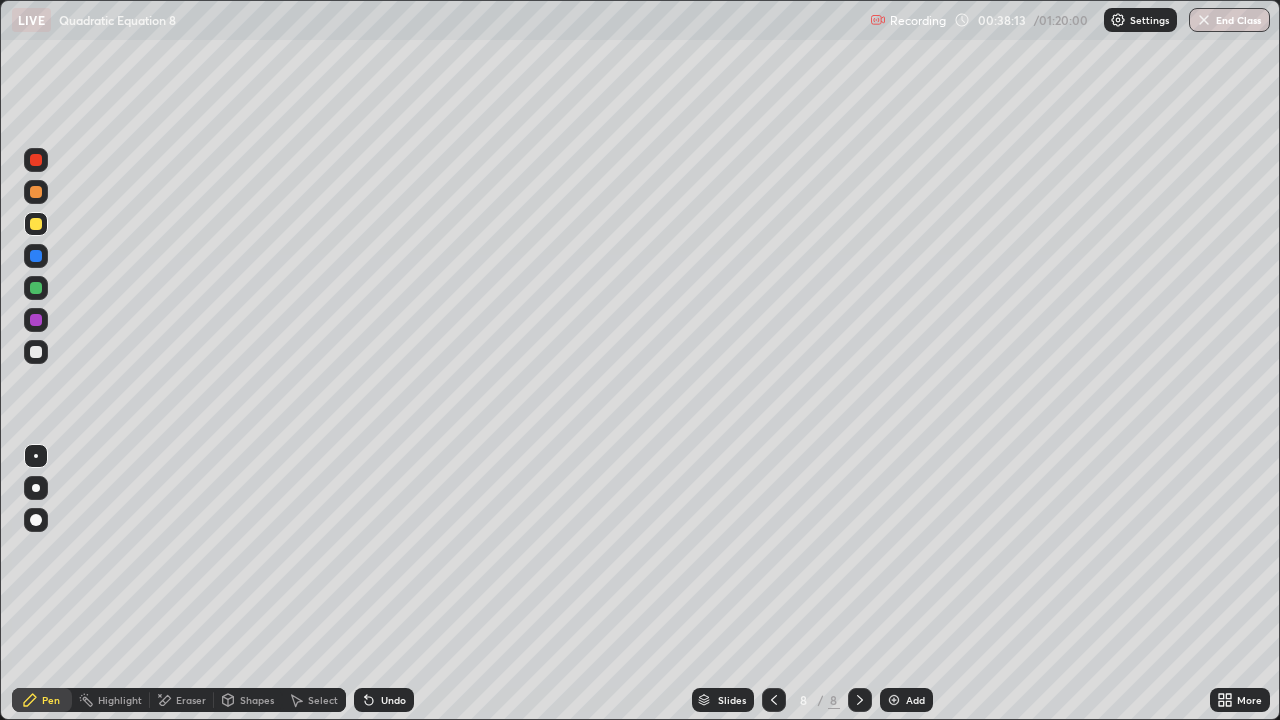 click on "Undo" at bounding box center [384, 700] 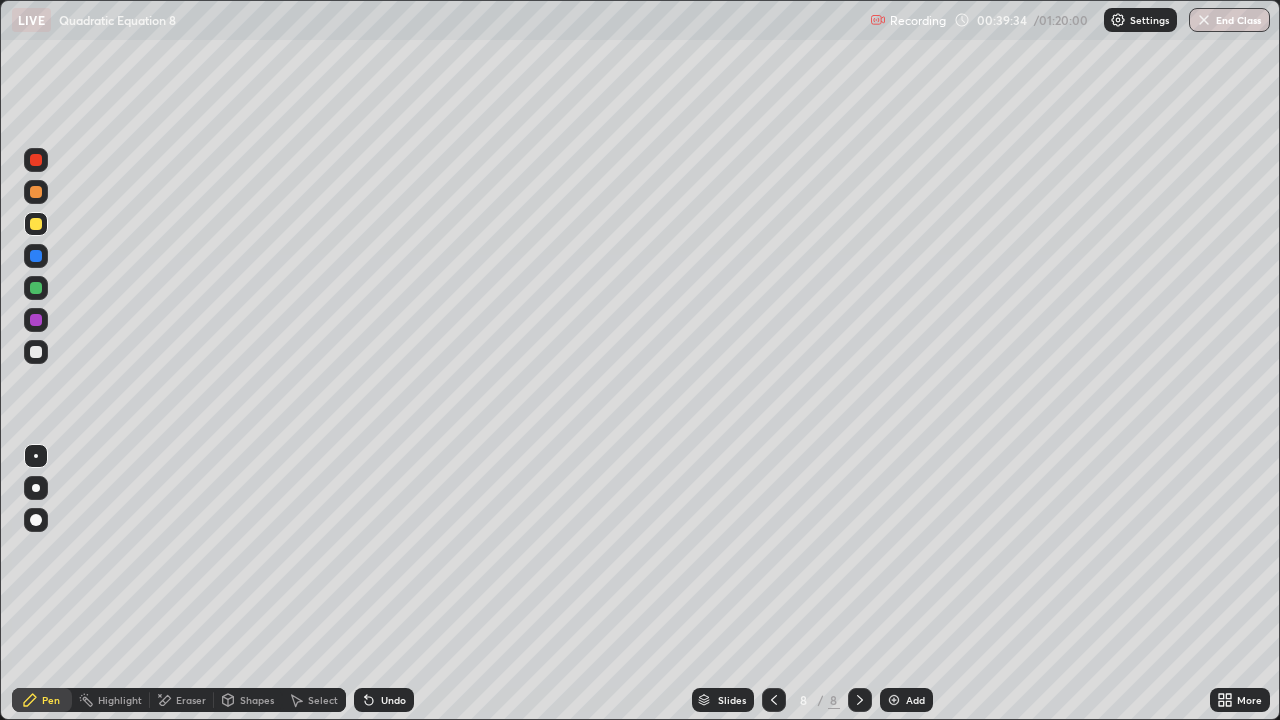 click on "Undo" at bounding box center [384, 700] 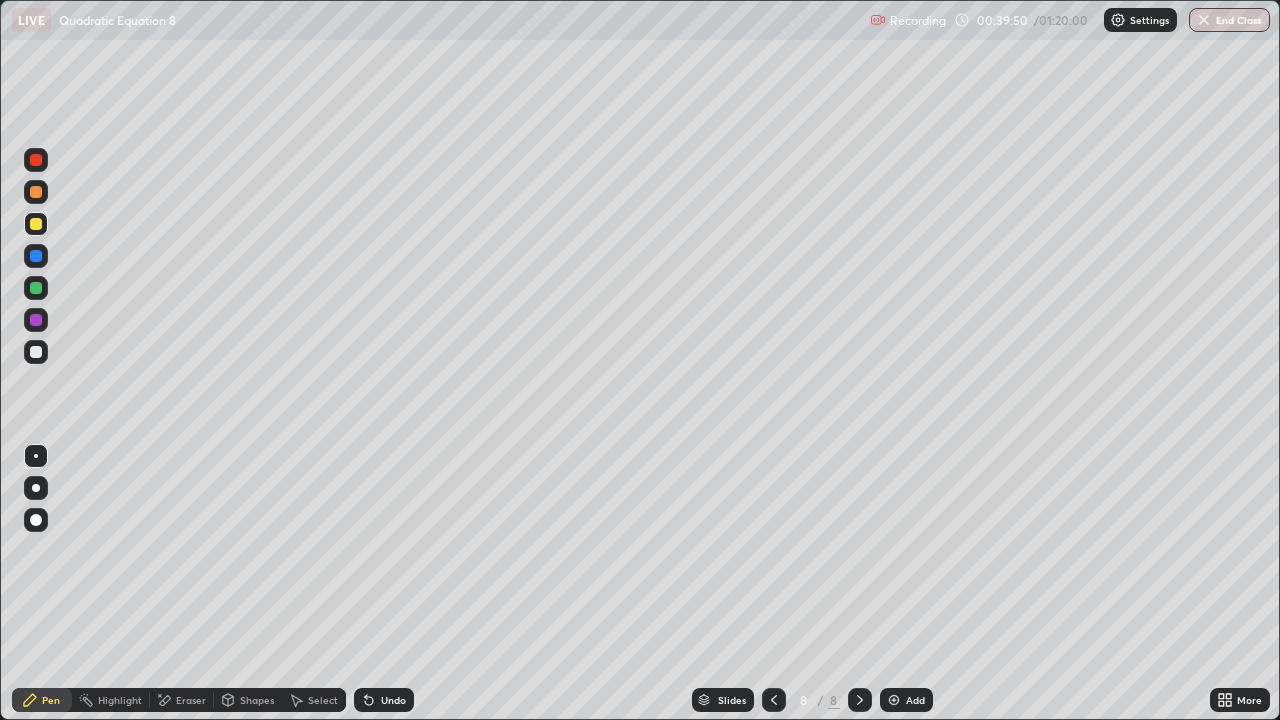 click at bounding box center [36, 352] 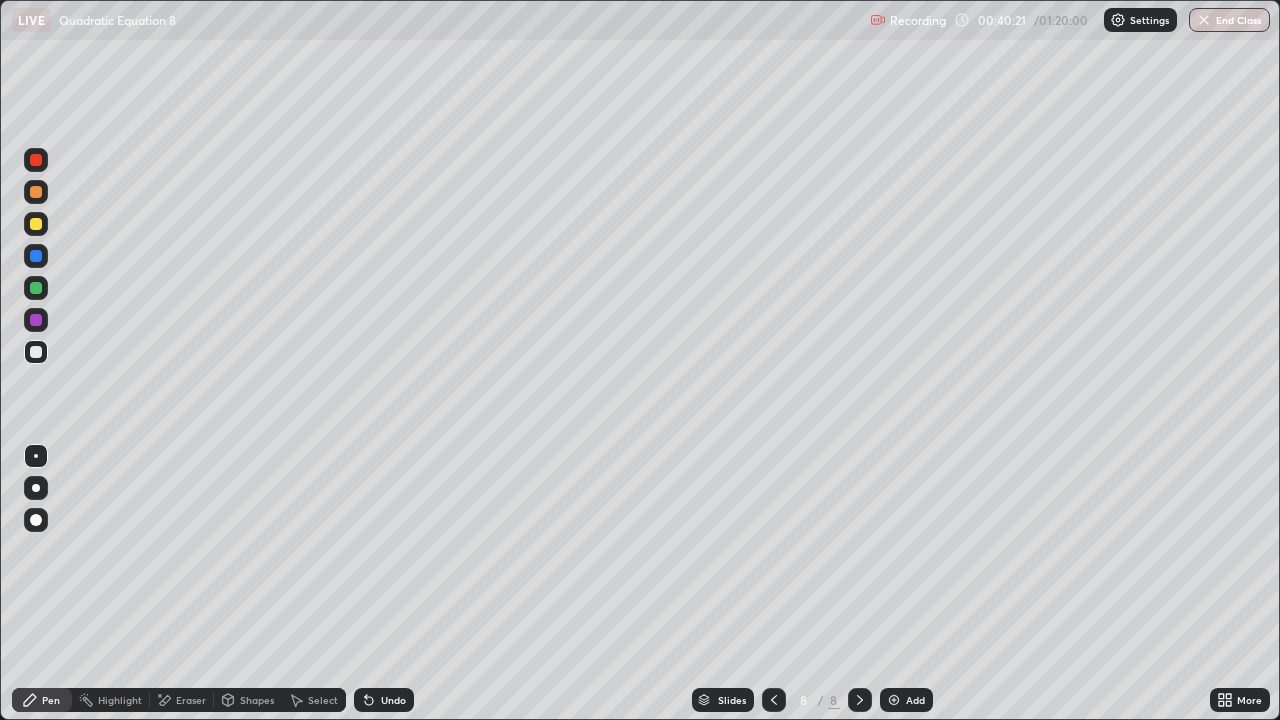 click on "Undo" at bounding box center (393, 700) 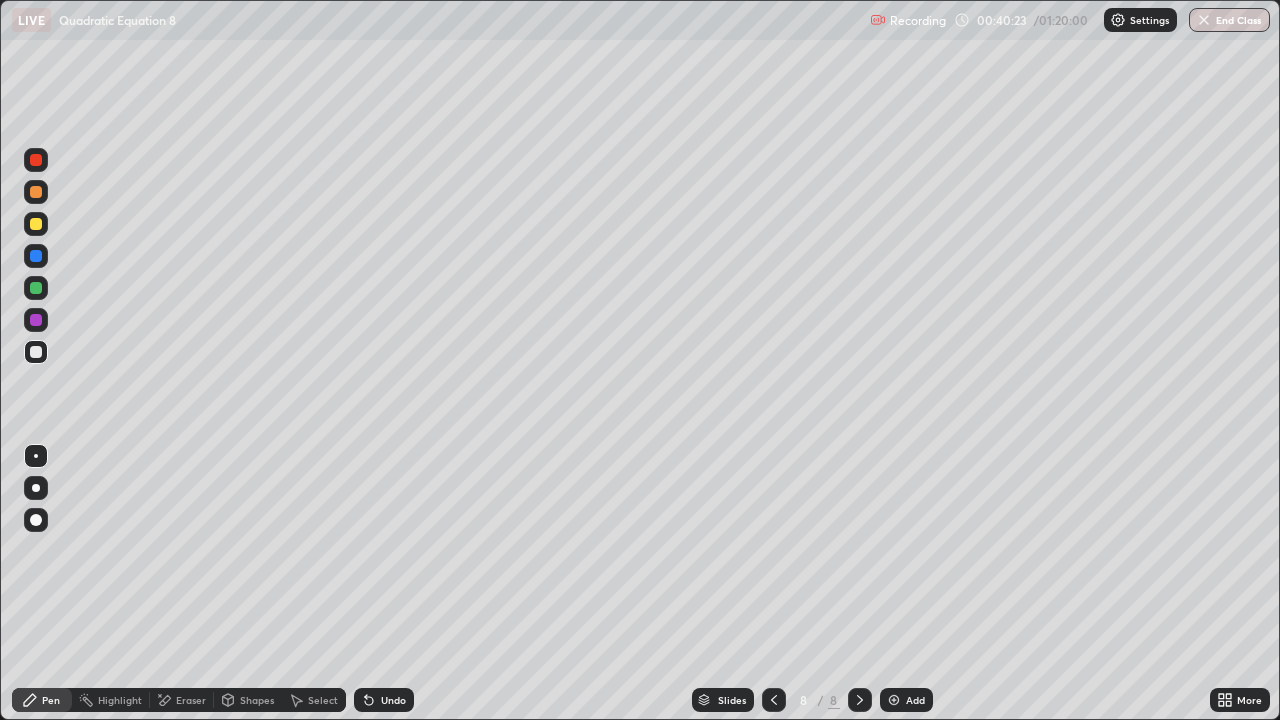 click at bounding box center [36, 320] 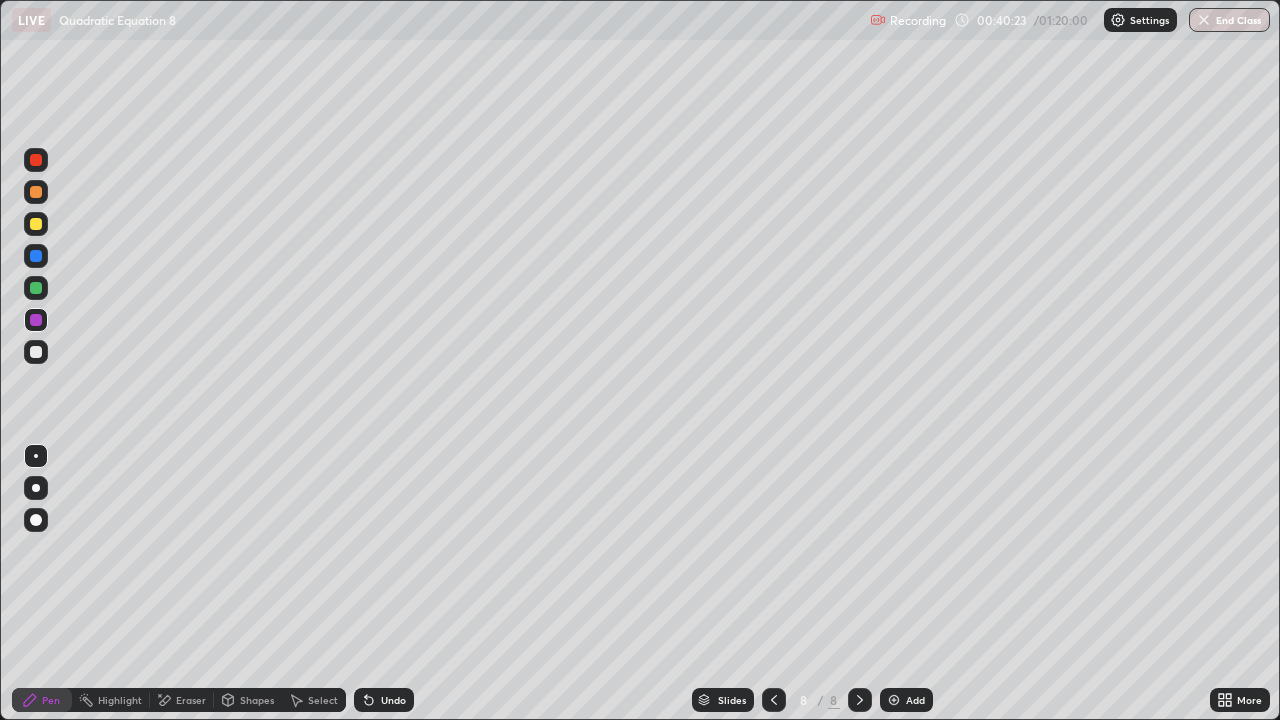 click at bounding box center [36, 288] 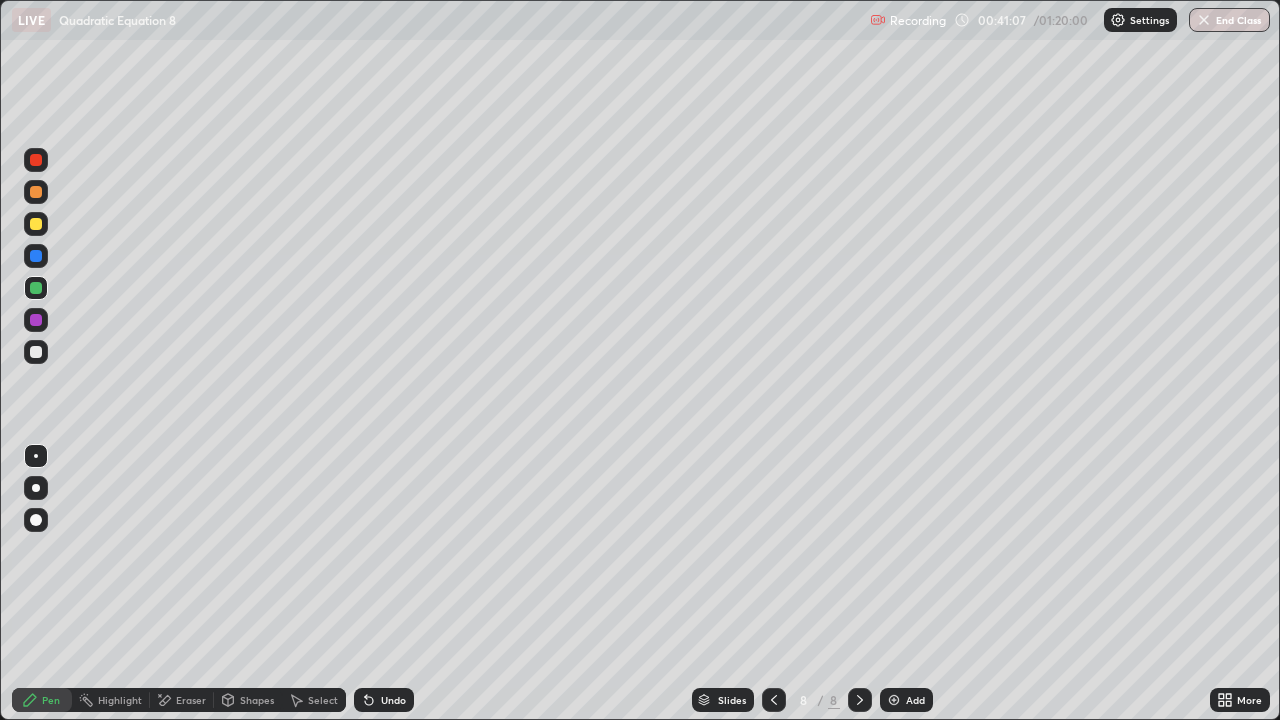 click on "Add" at bounding box center [906, 700] 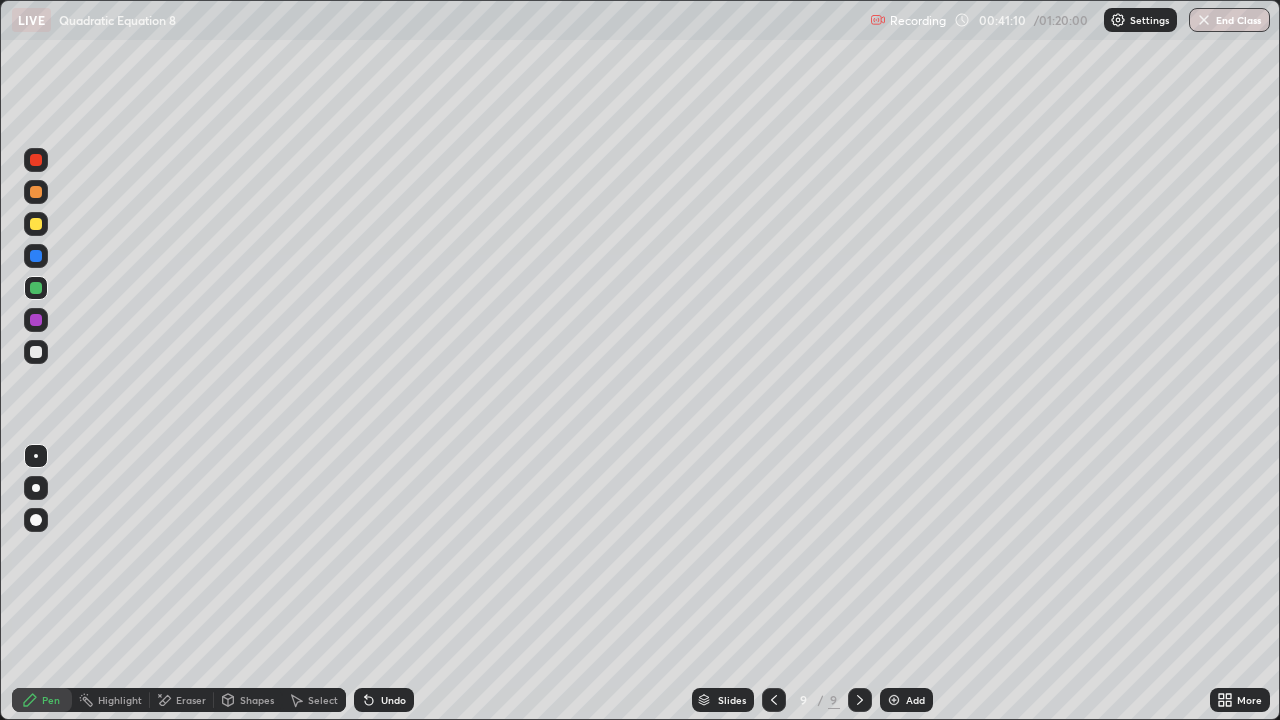 click 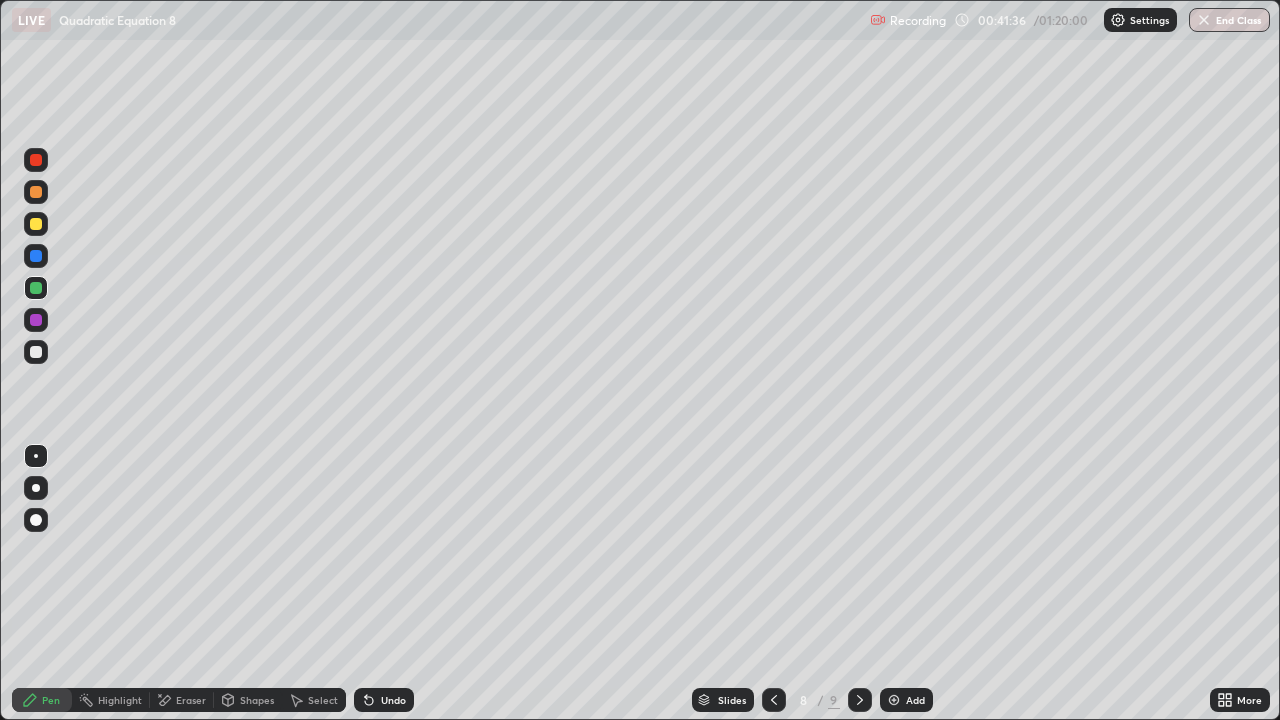 click at bounding box center (894, 700) 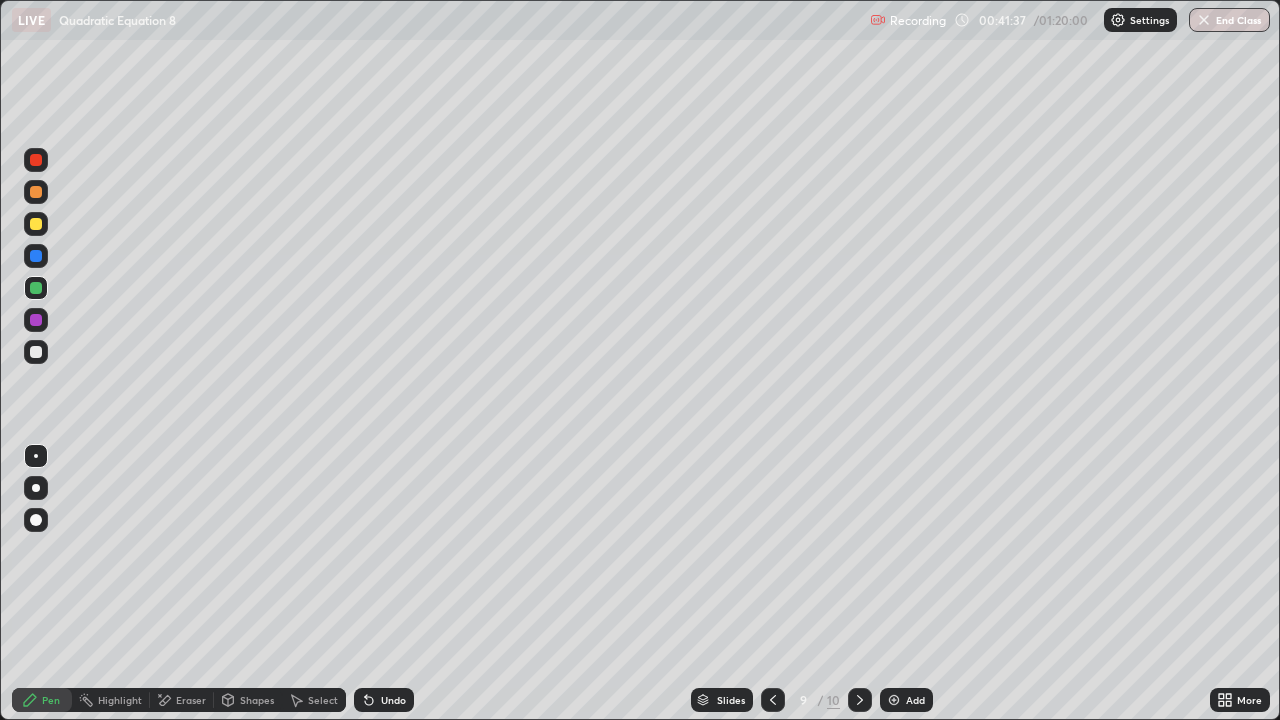 click at bounding box center [773, 700] 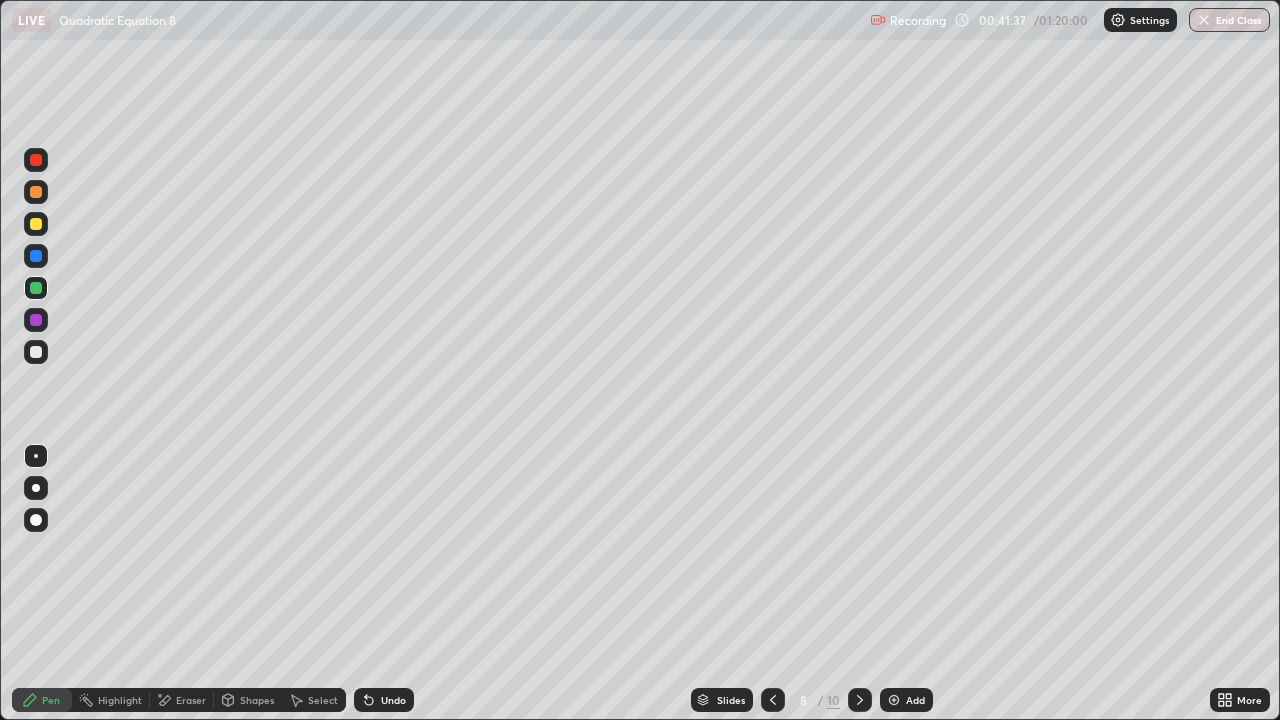 click 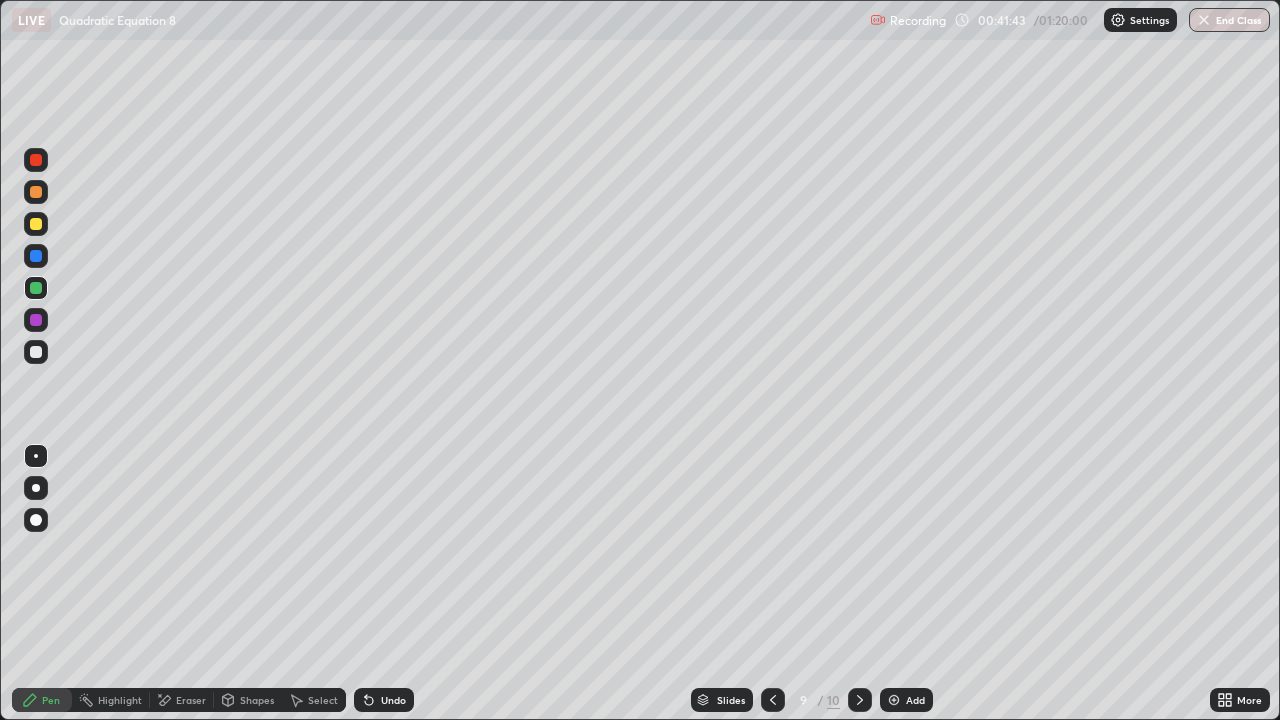 click at bounding box center [36, 352] 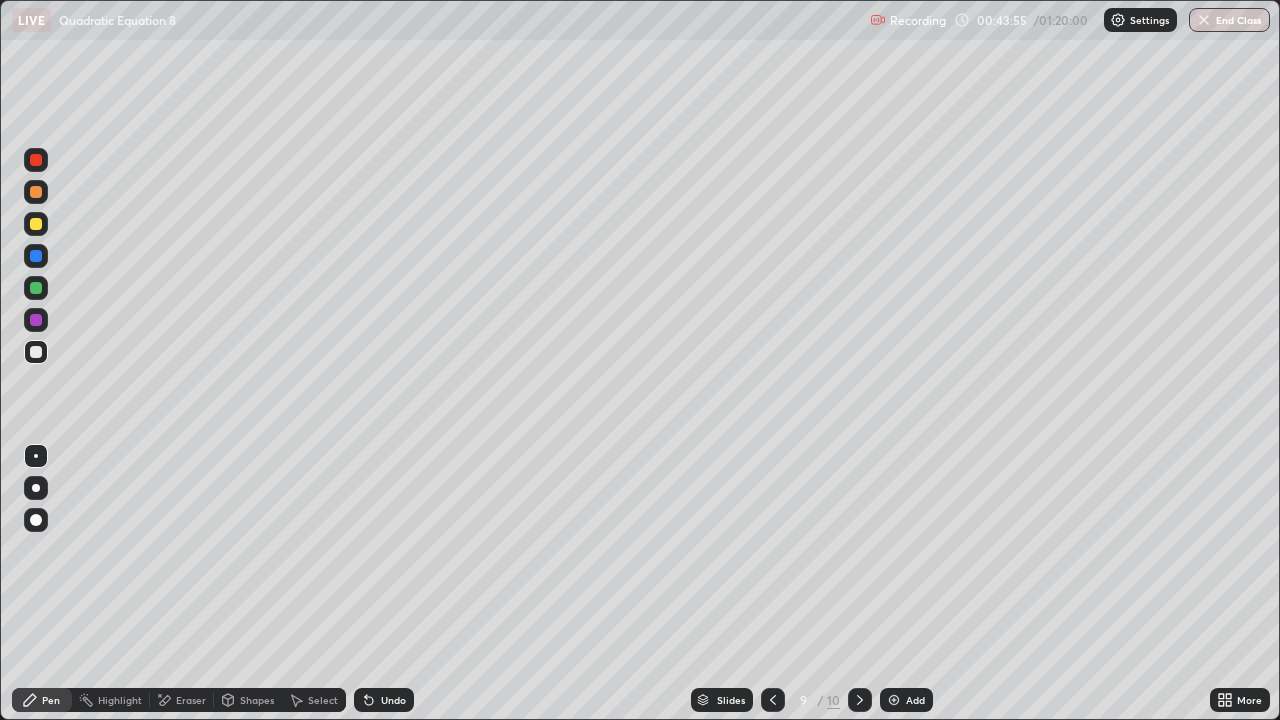click at bounding box center [36, 224] 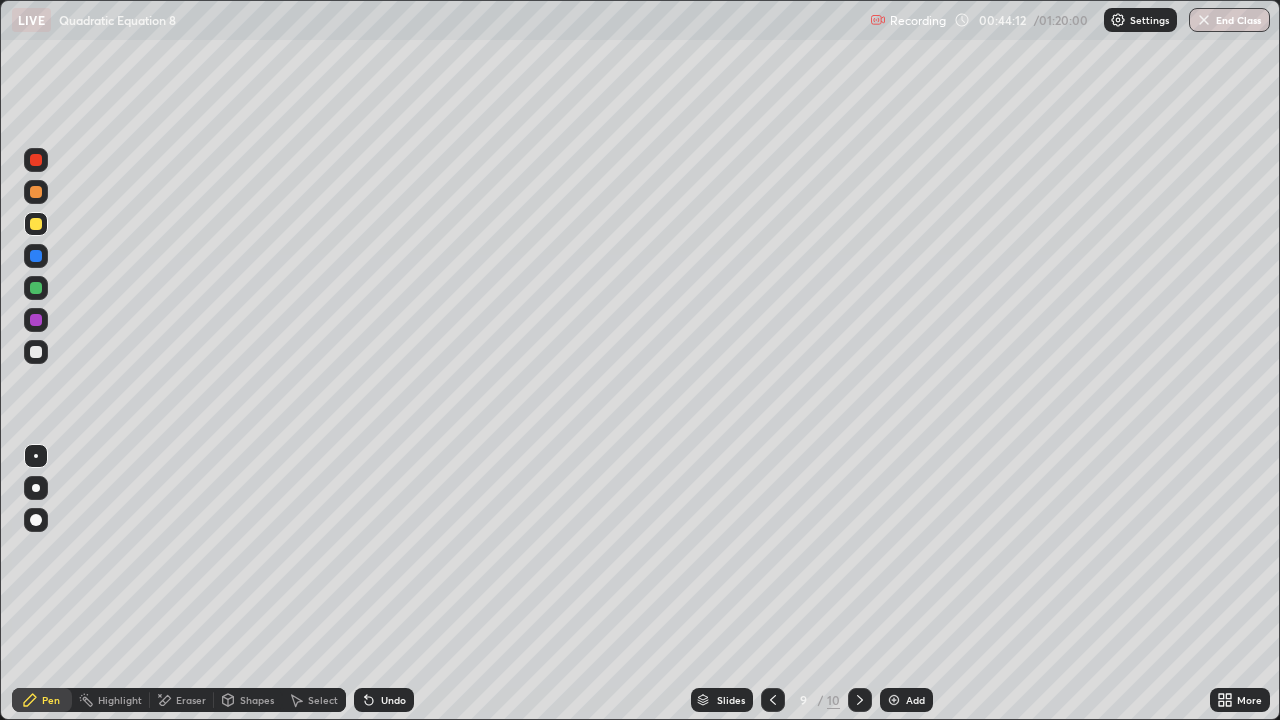 click at bounding box center [36, 352] 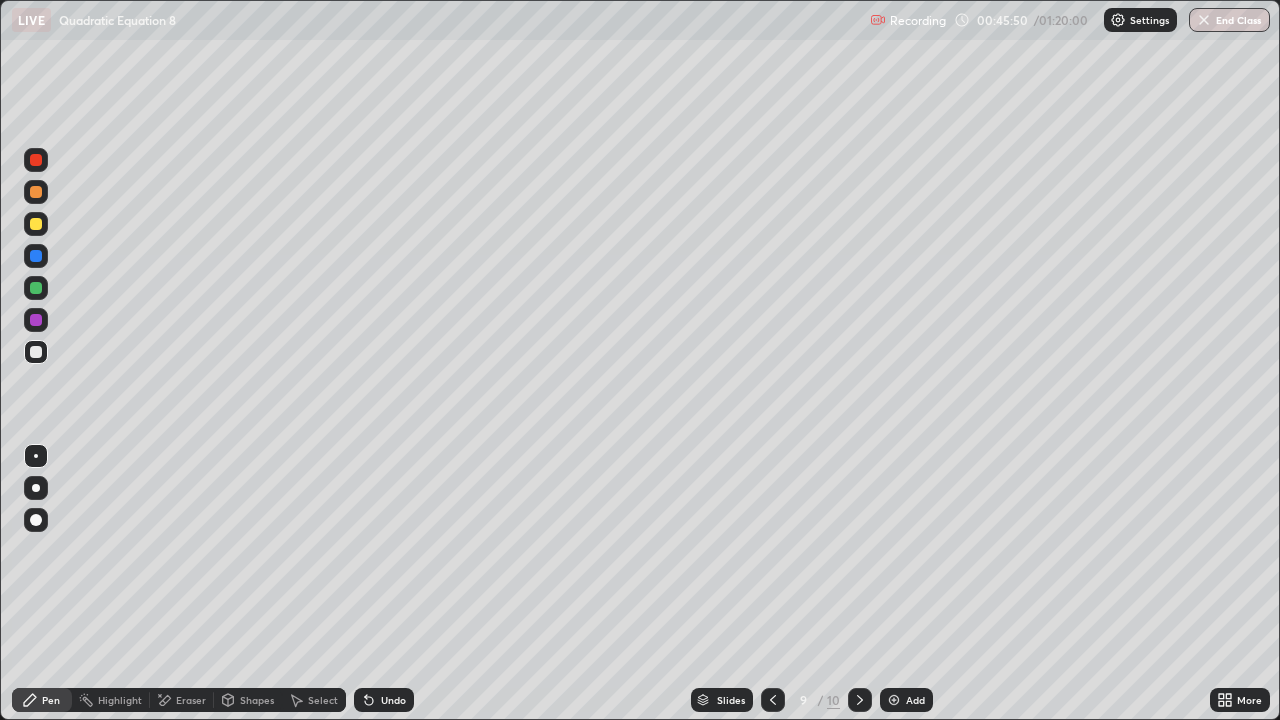 click at bounding box center [36, 224] 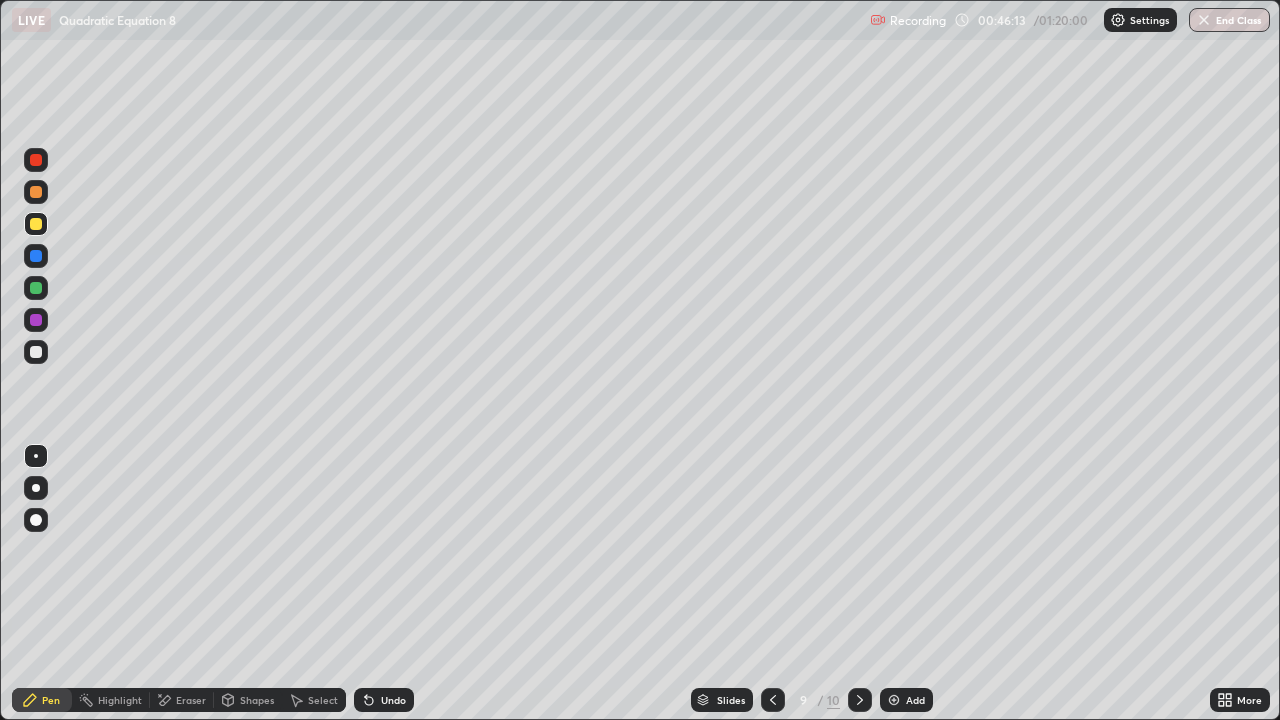 click at bounding box center [36, 256] 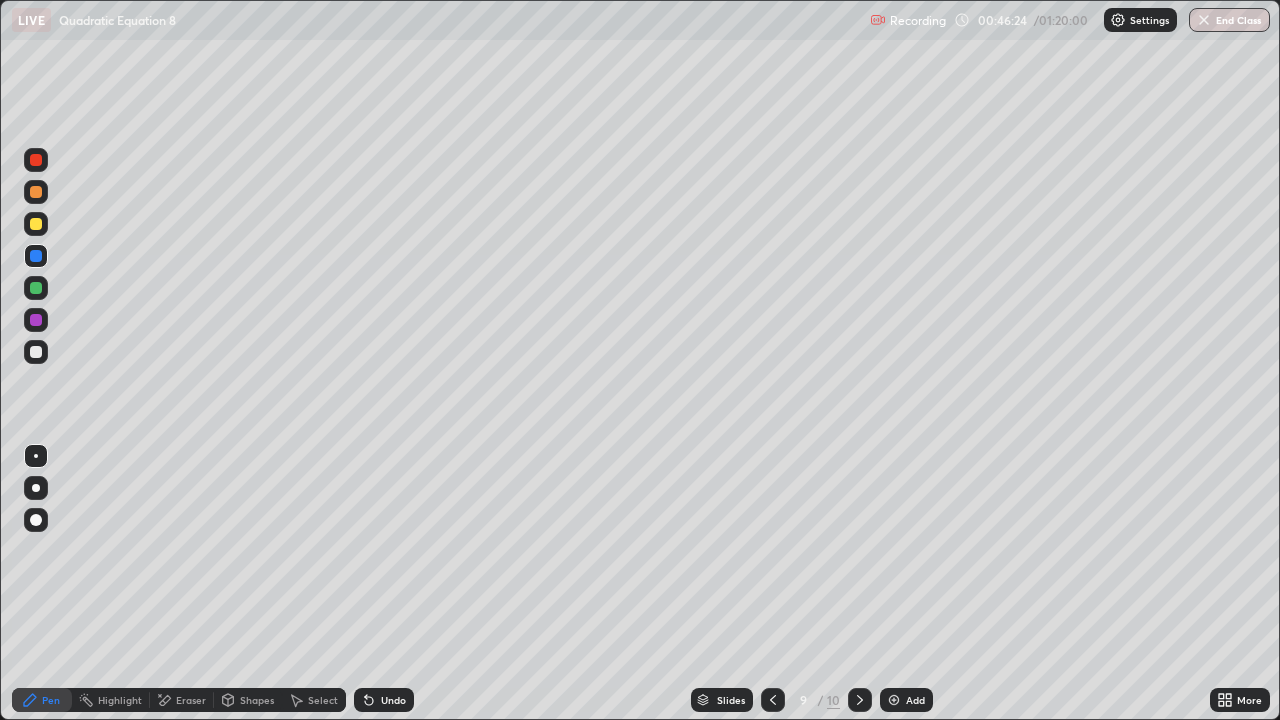 click at bounding box center [36, 192] 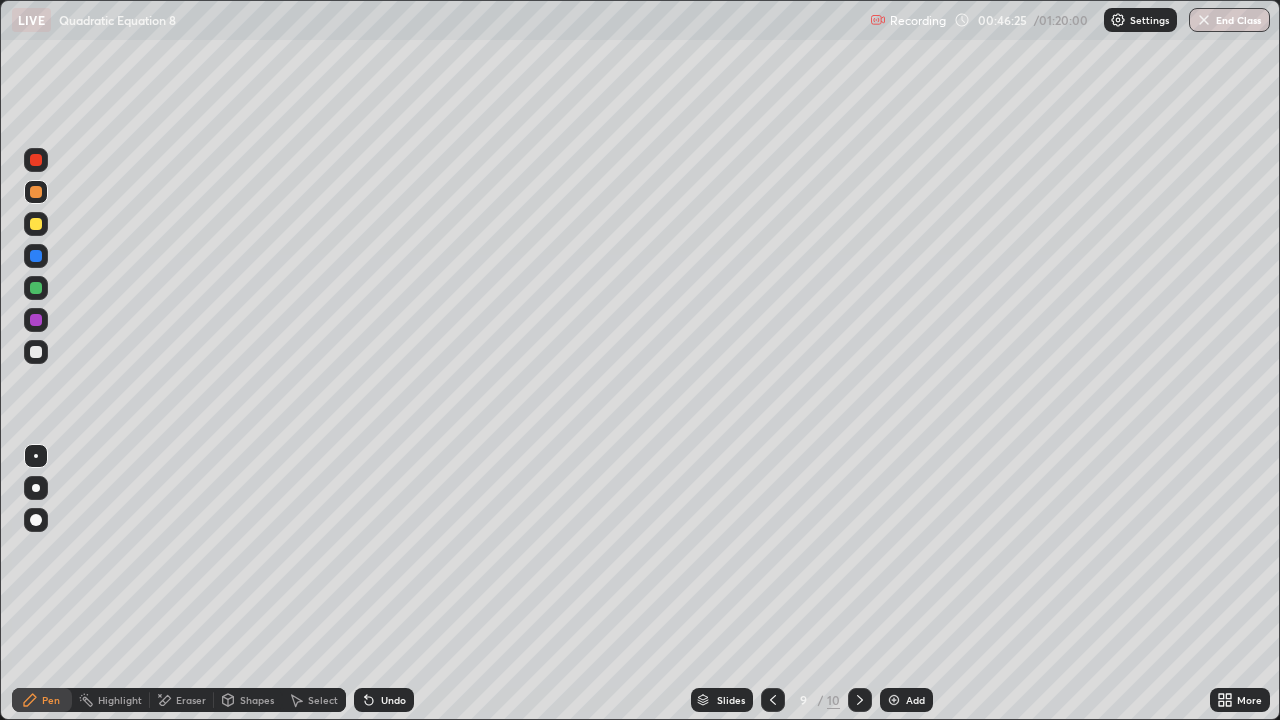 click at bounding box center (36, 352) 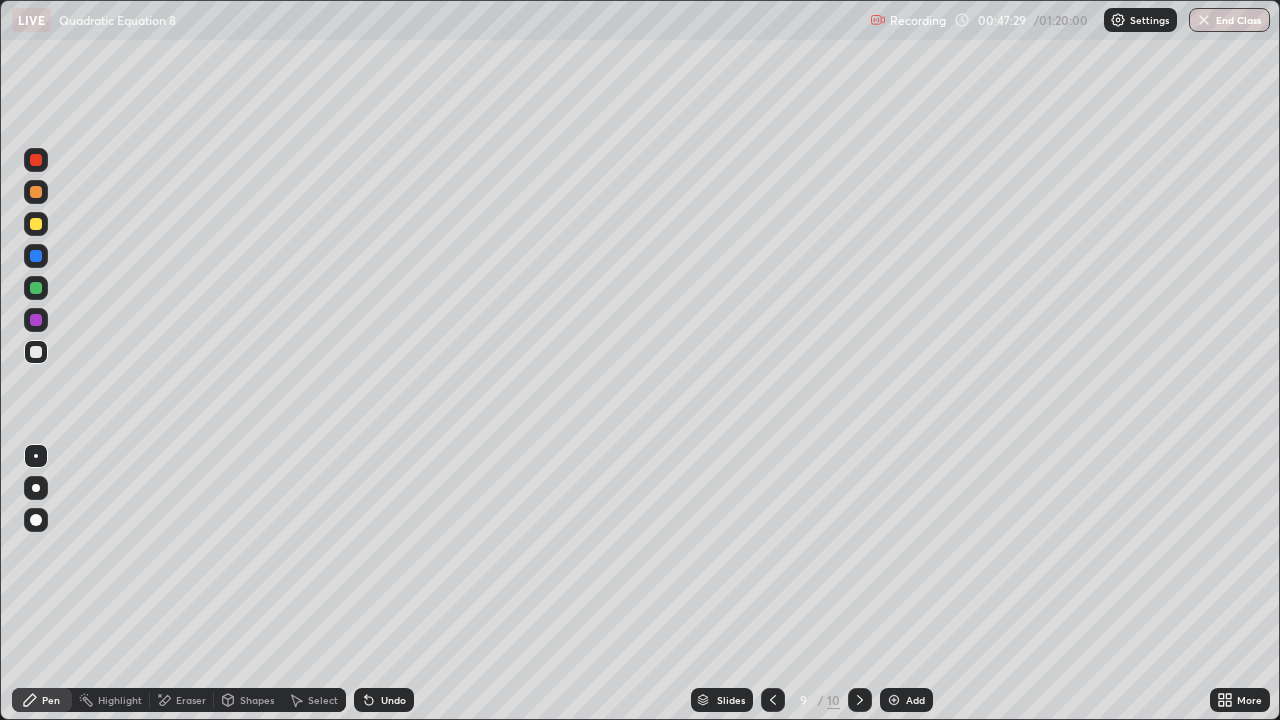 click 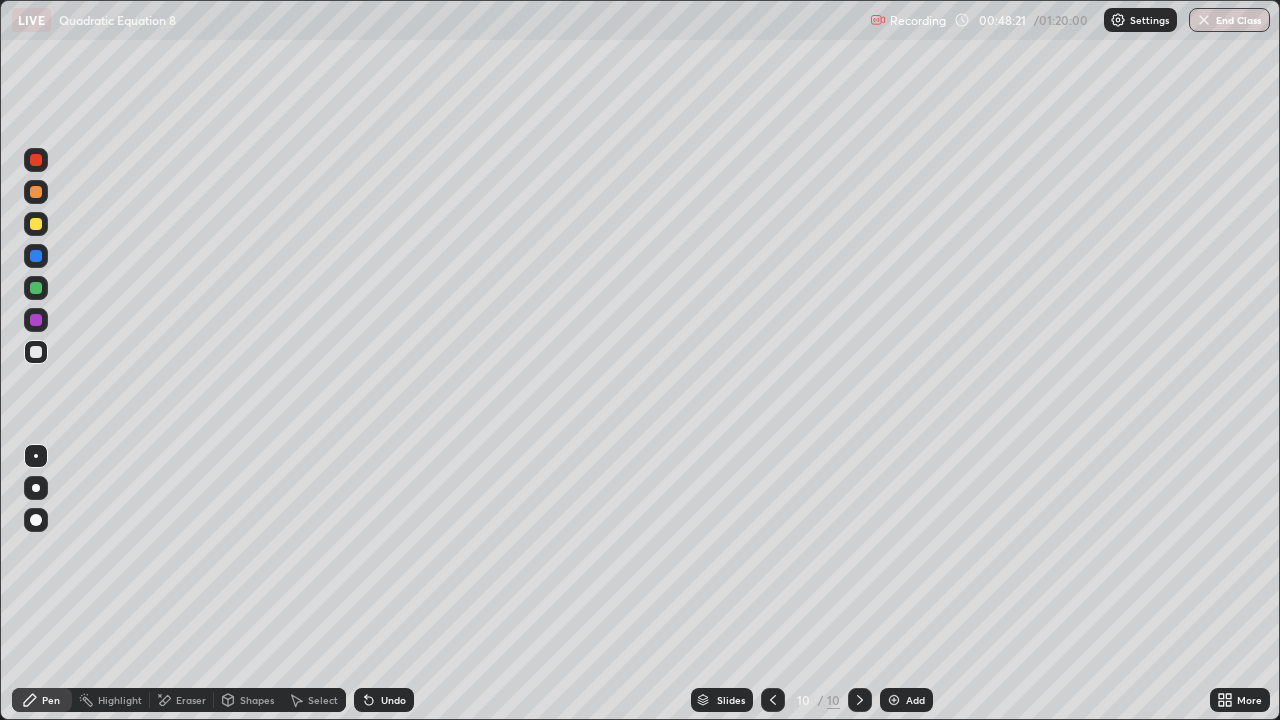 click at bounding box center (36, 224) 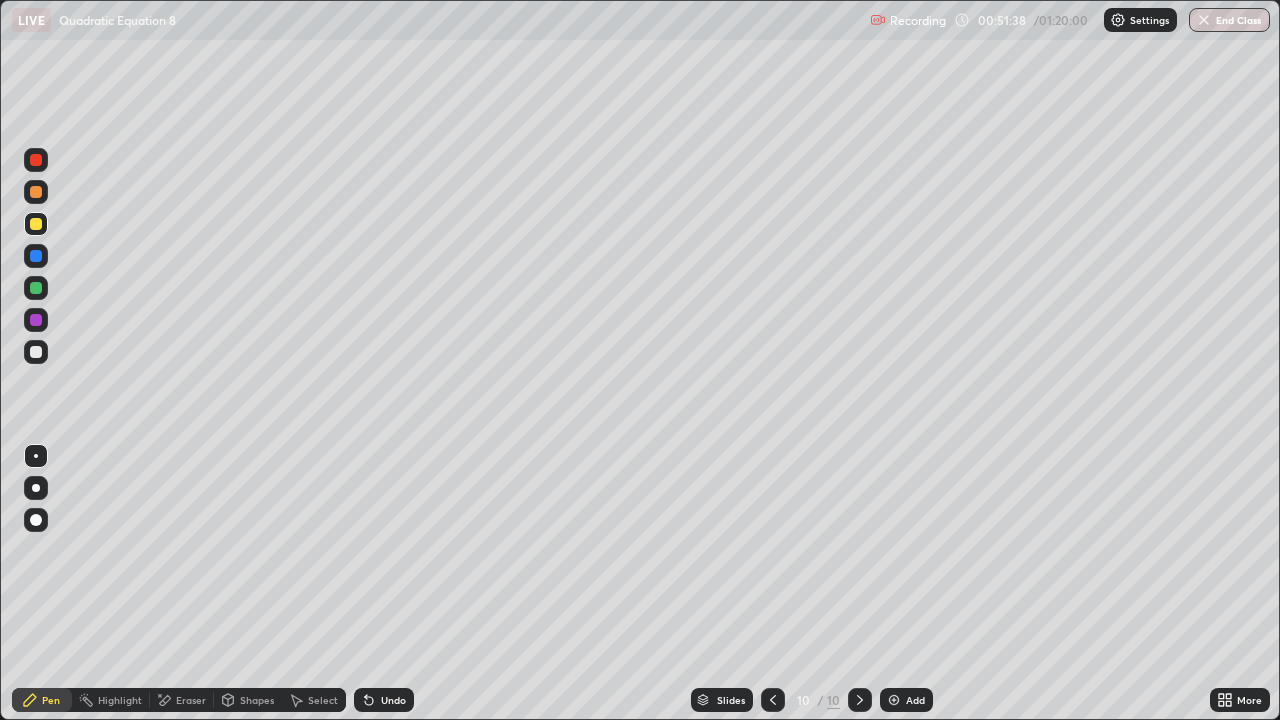 click at bounding box center (36, 288) 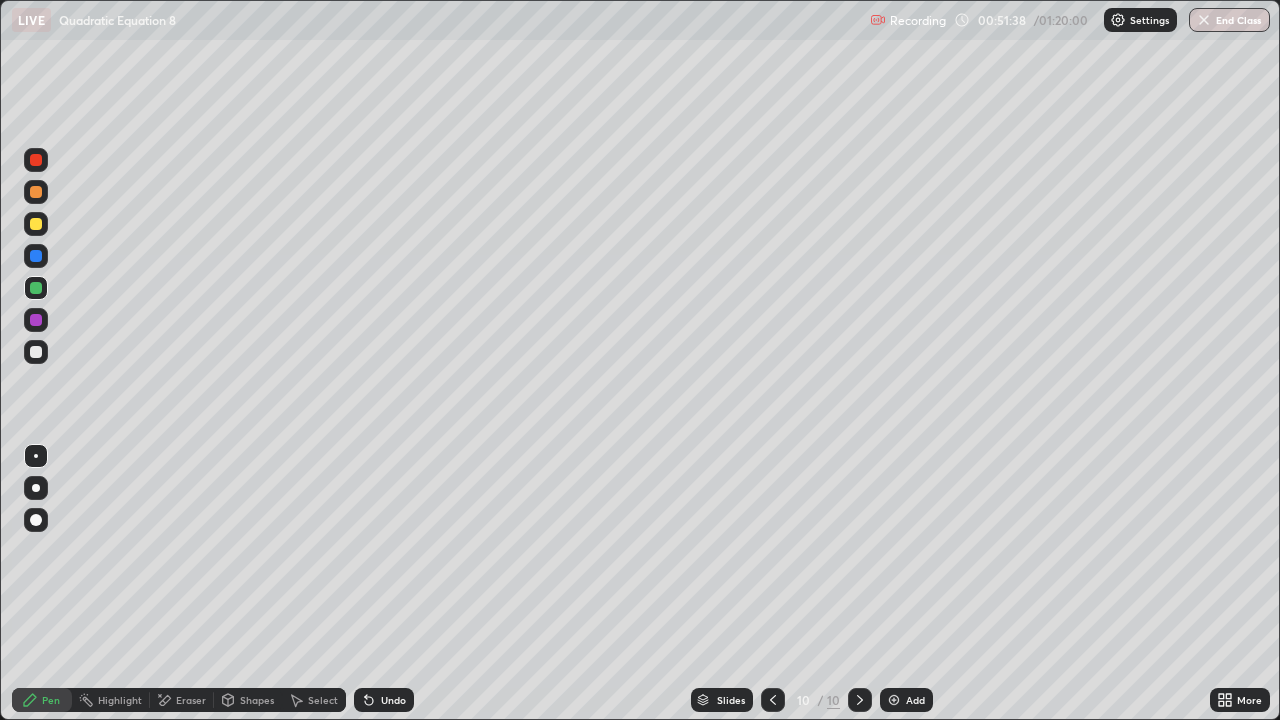 click at bounding box center [36, 352] 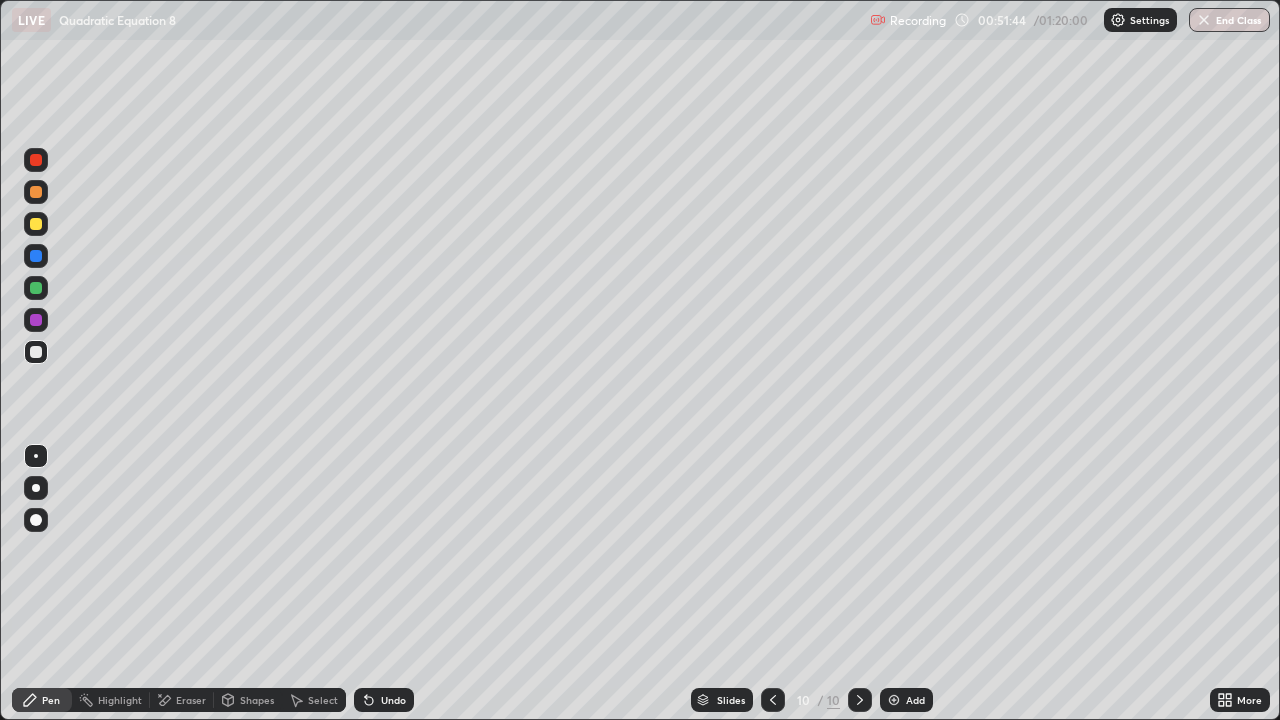click on "Undo" at bounding box center (384, 700) 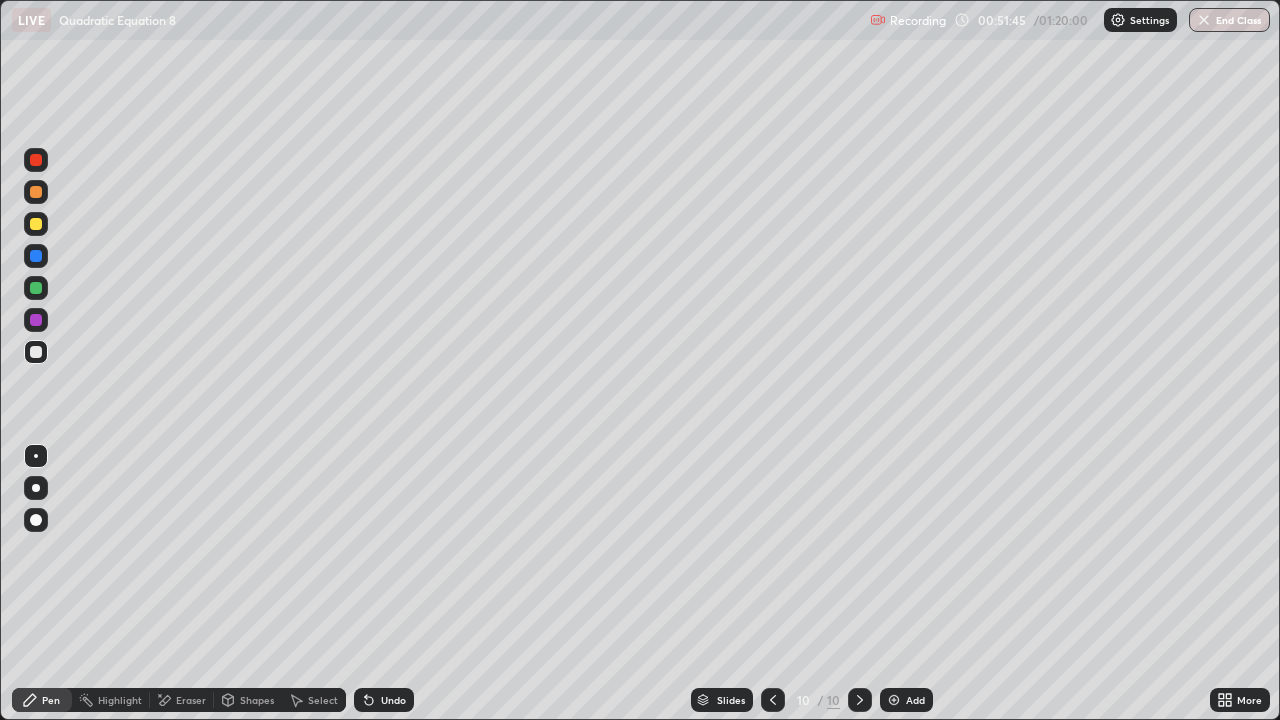 click on "Undo" at bounding box center [393, 700] 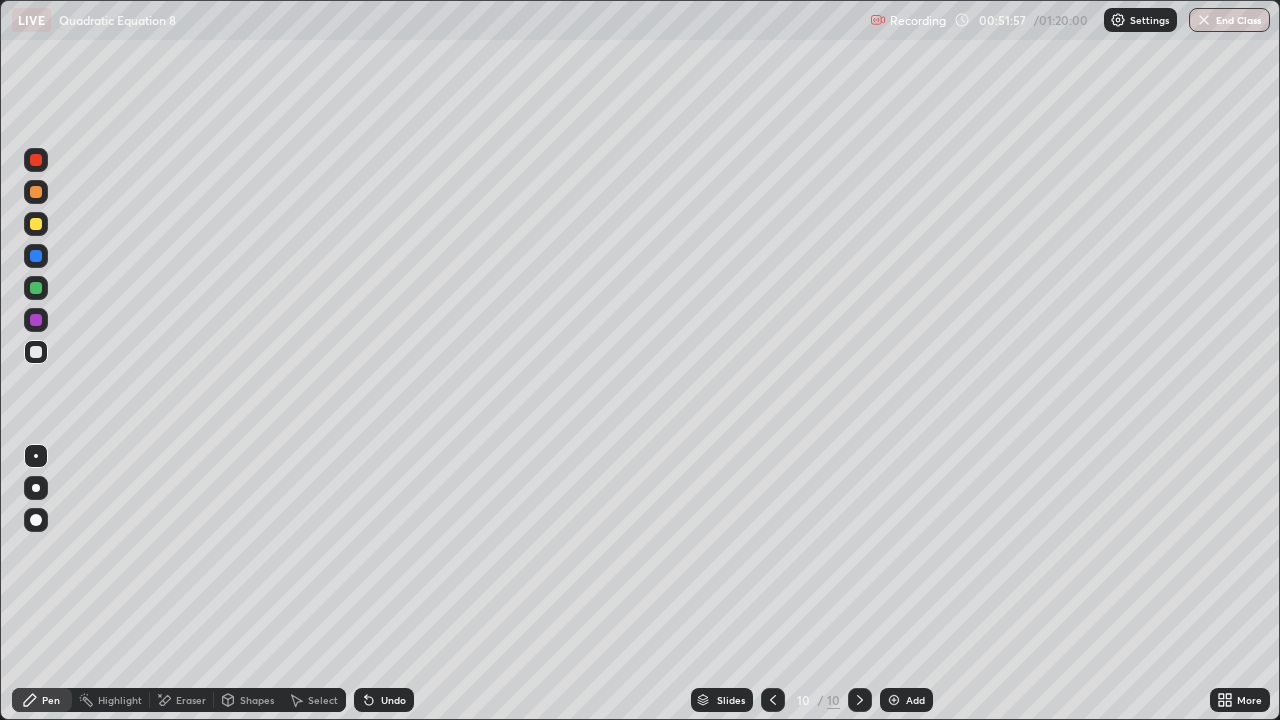 click on "Undo" at bounding box center [384, 700] 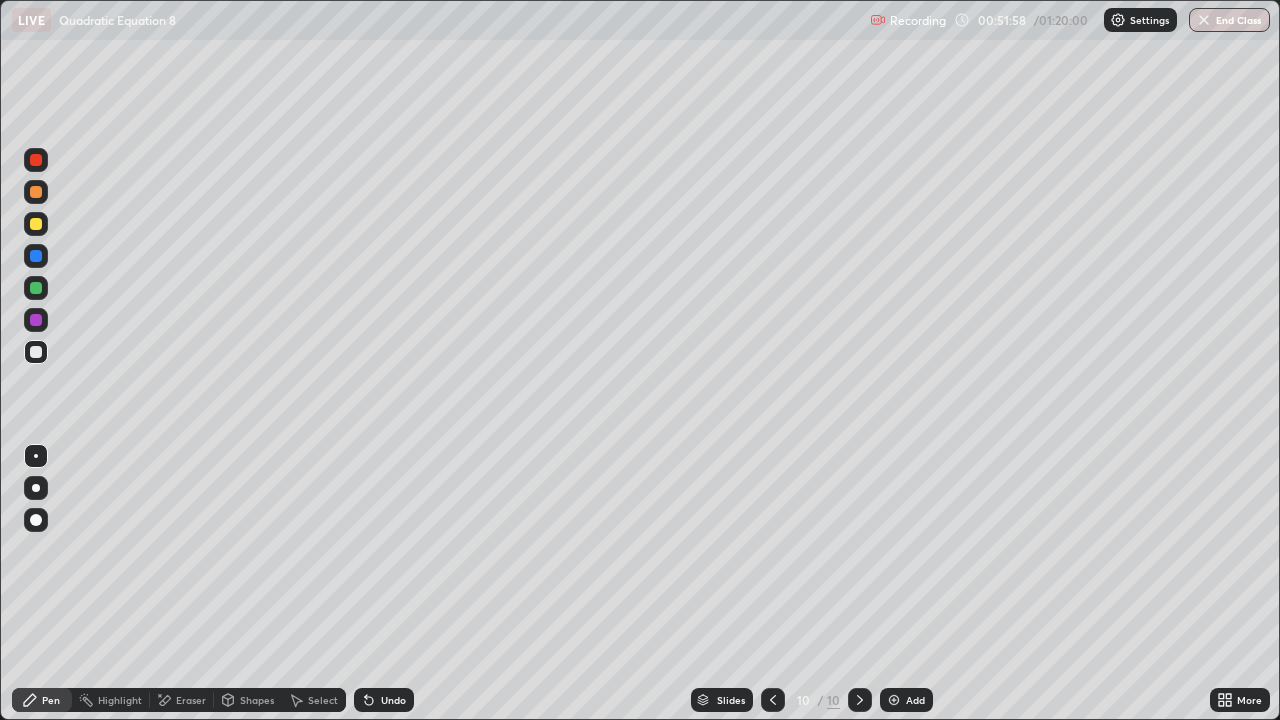 click on "Undo" at bounding box center [393, 700] 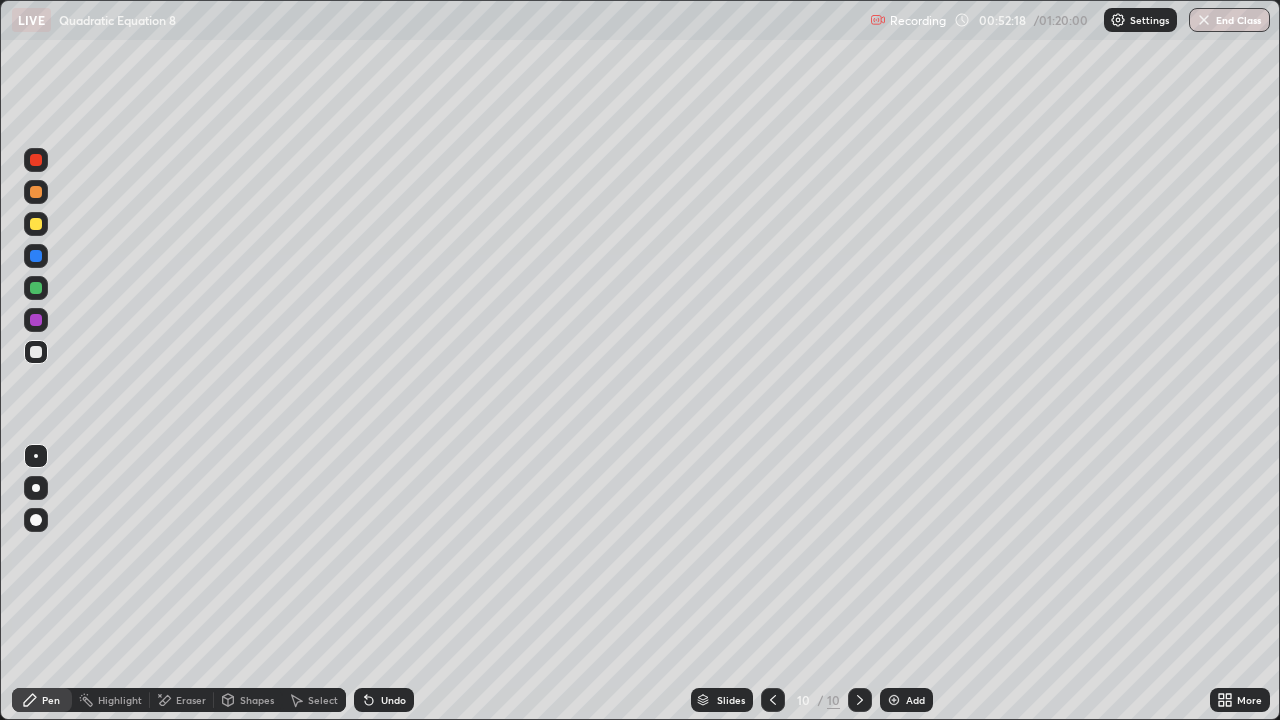 click at bounding box center (36, 224) 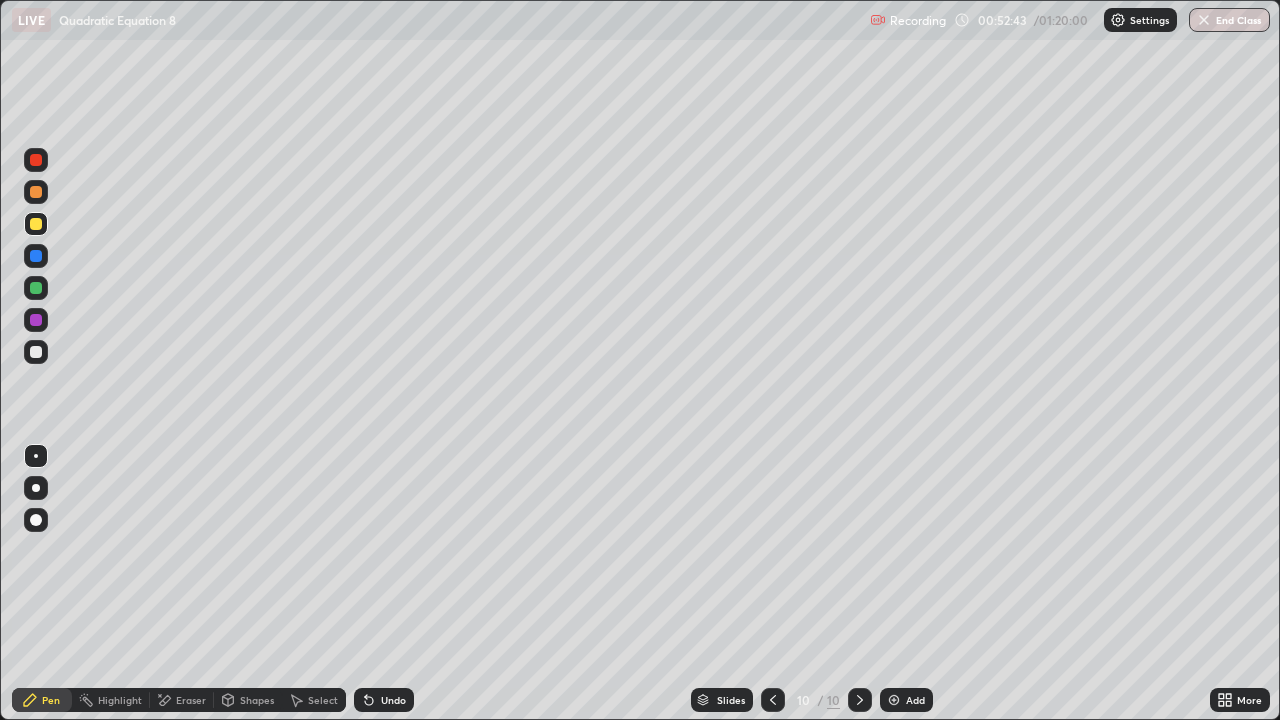 click on "Undo" at bounding box center [384, 700] 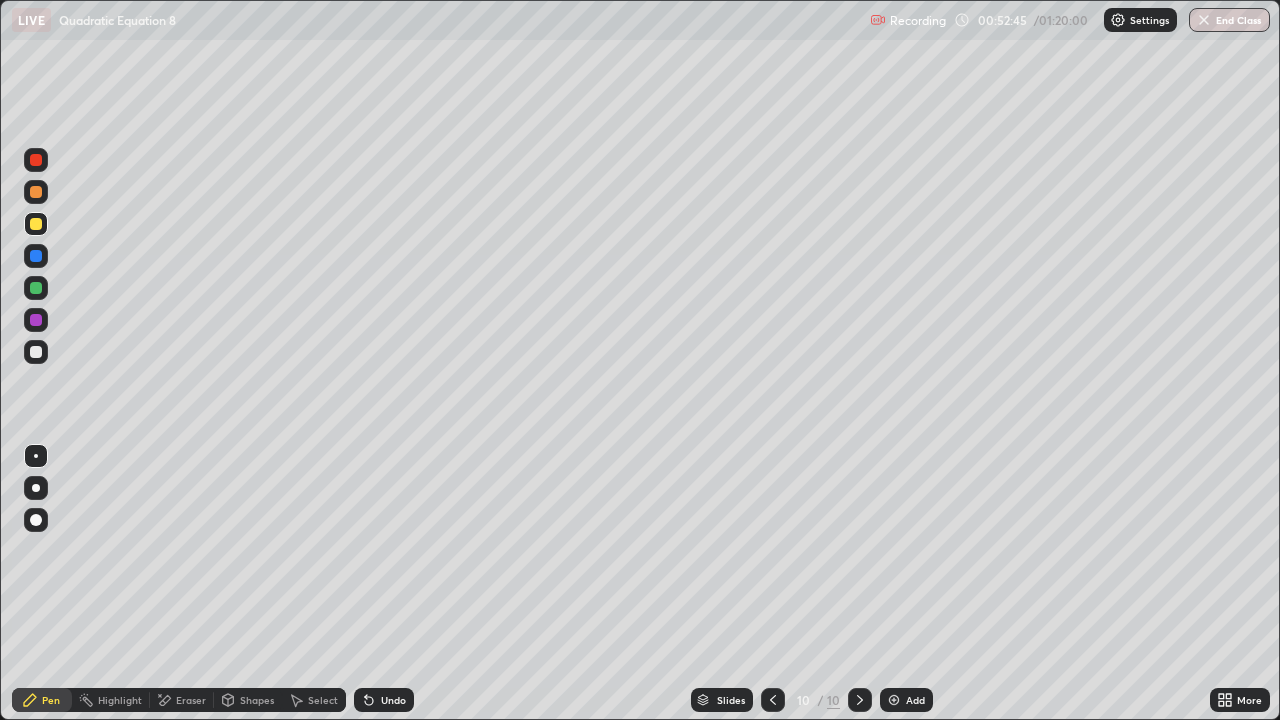 click at bounding box center (36, 320) 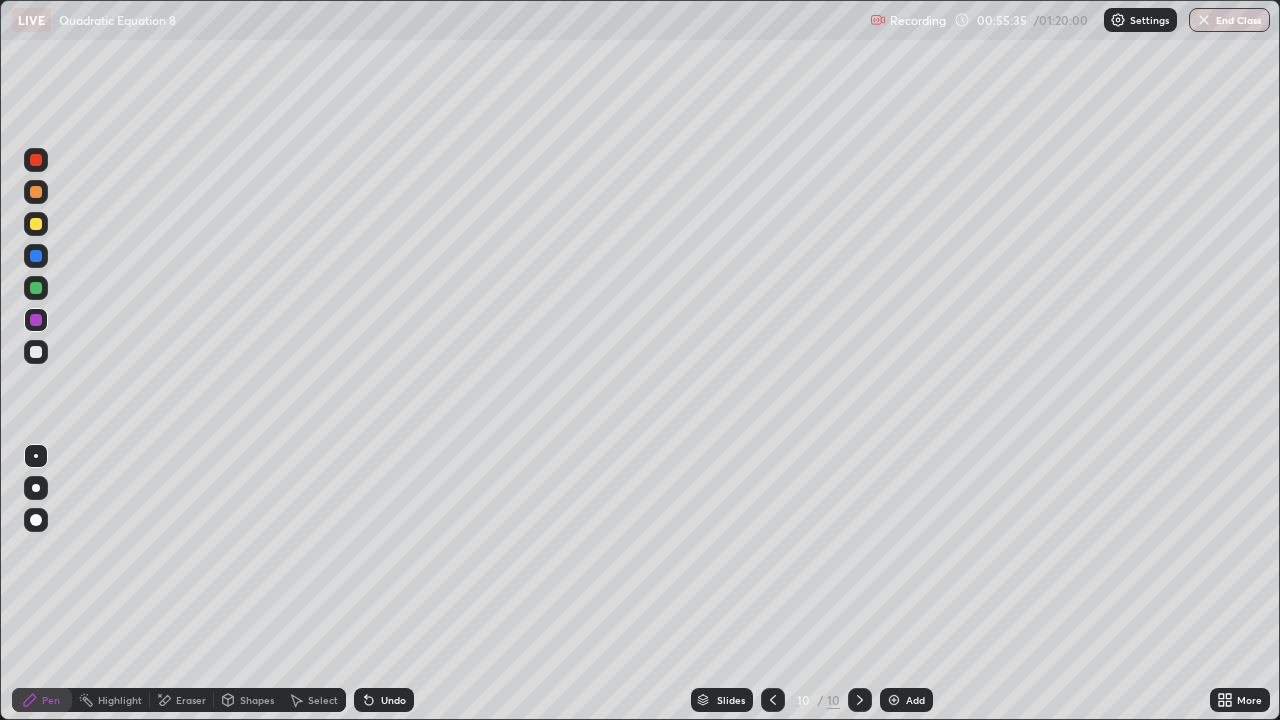 click at bounding box center [36, 352] 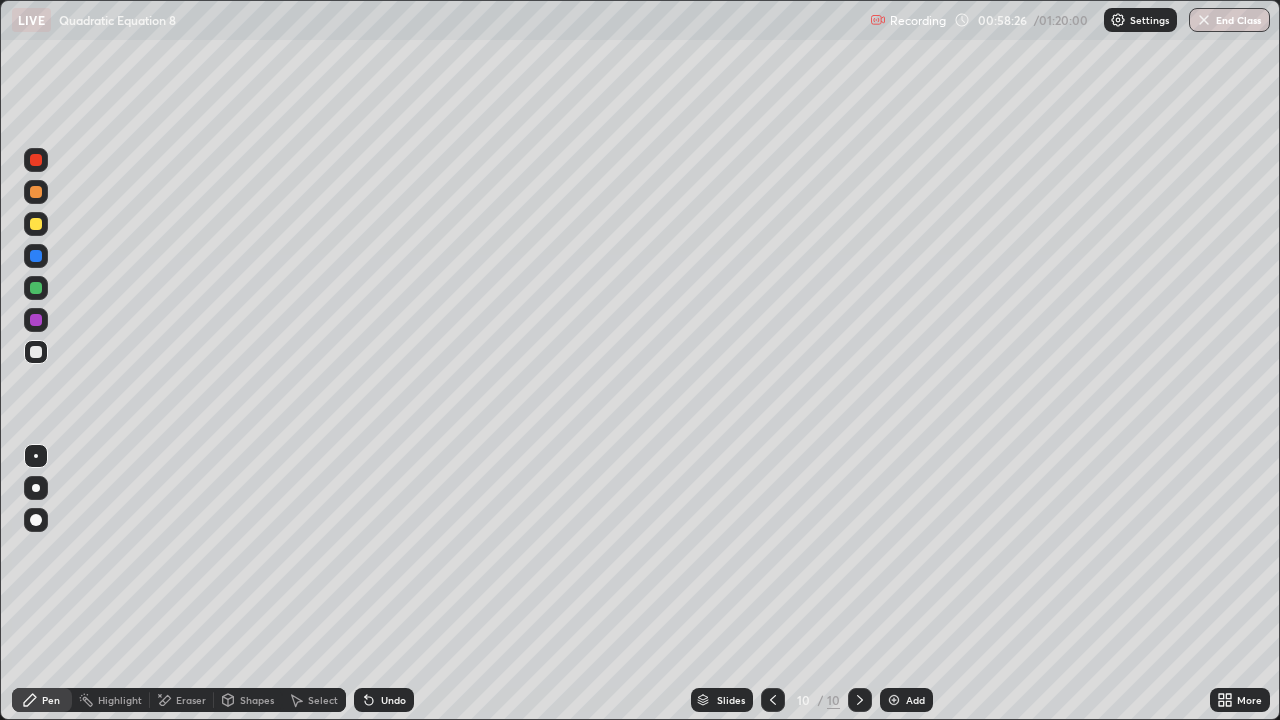 click at bounding box center [36, 288] 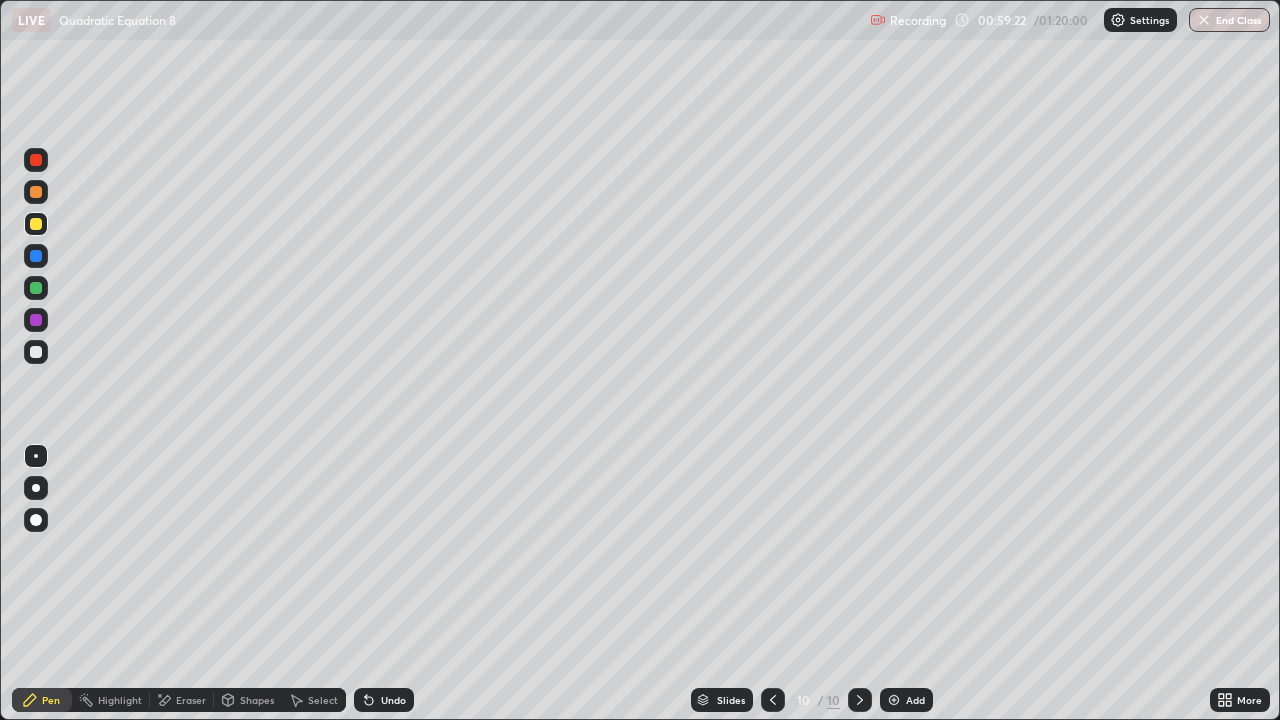 click at bounding box center (894, 700) 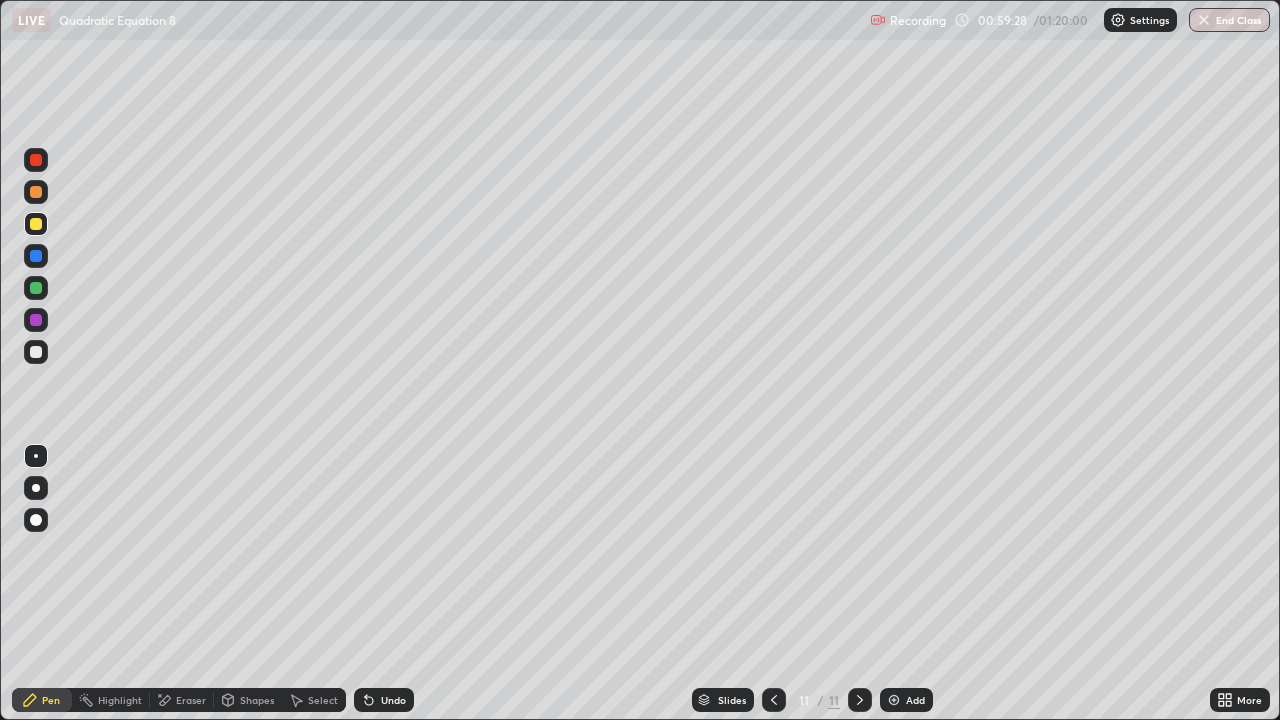 click 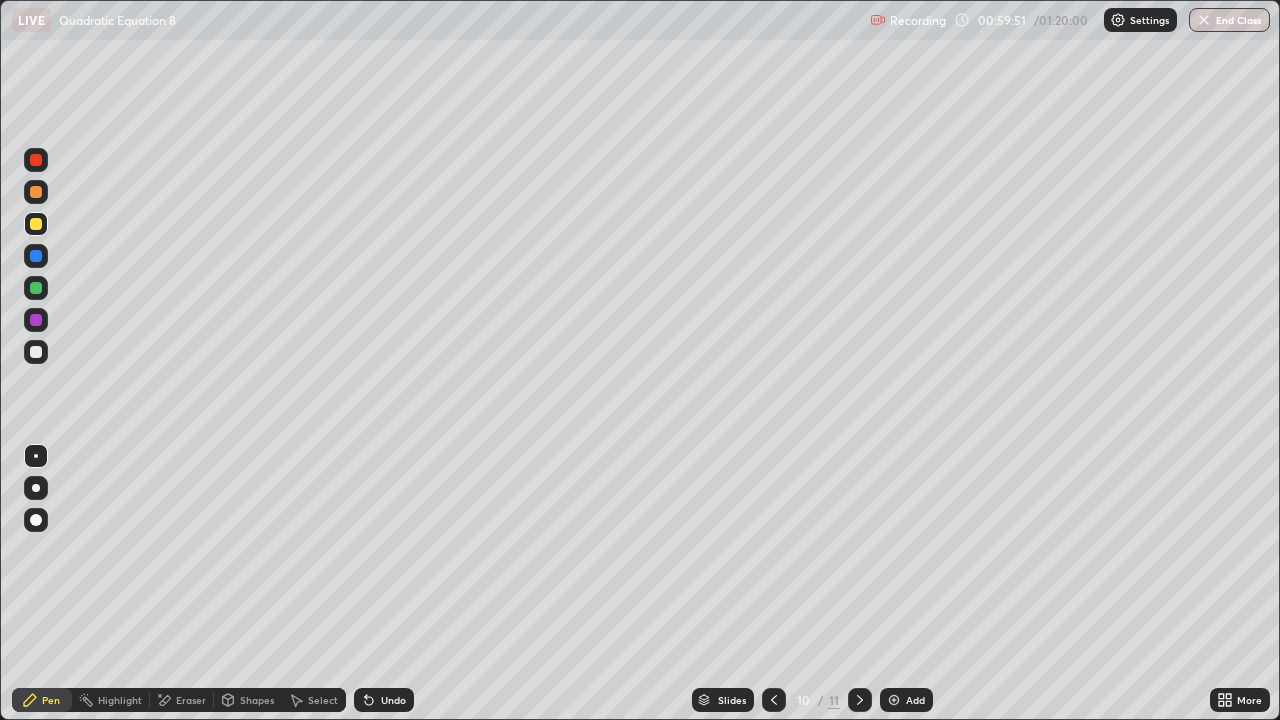 click at bounding box center (860, 700) 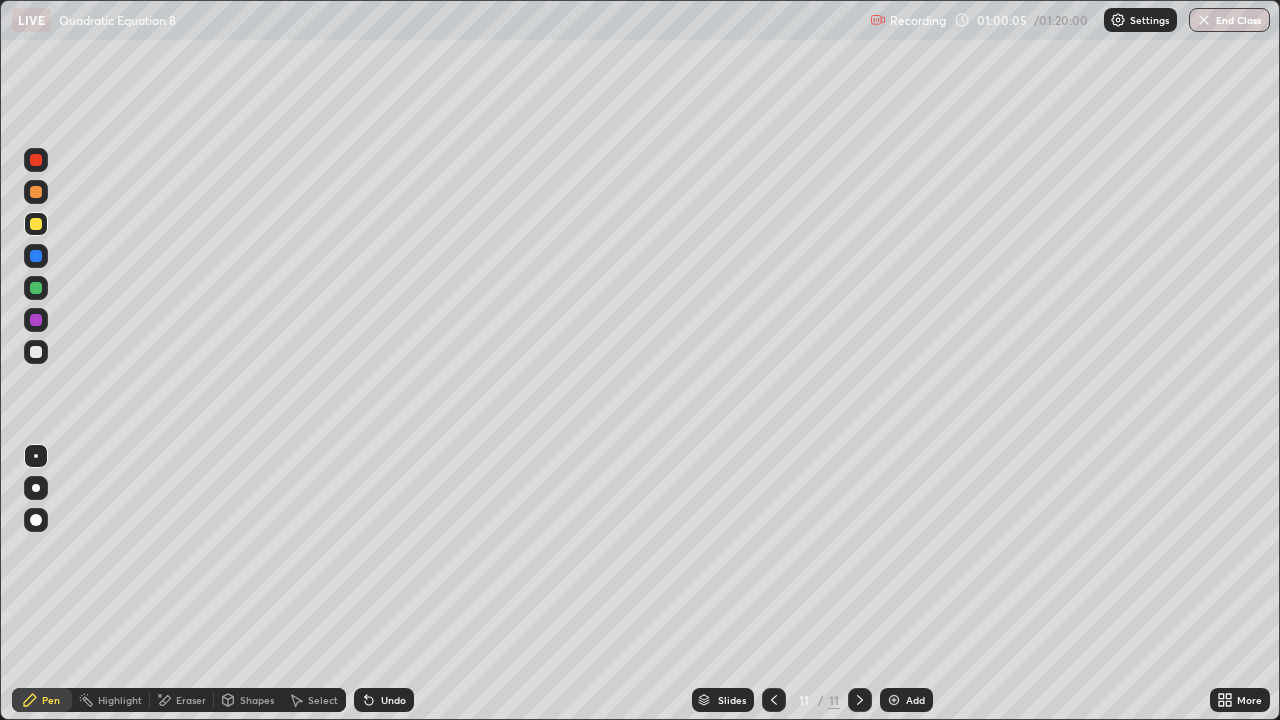 click at bounding box center (36, 352) 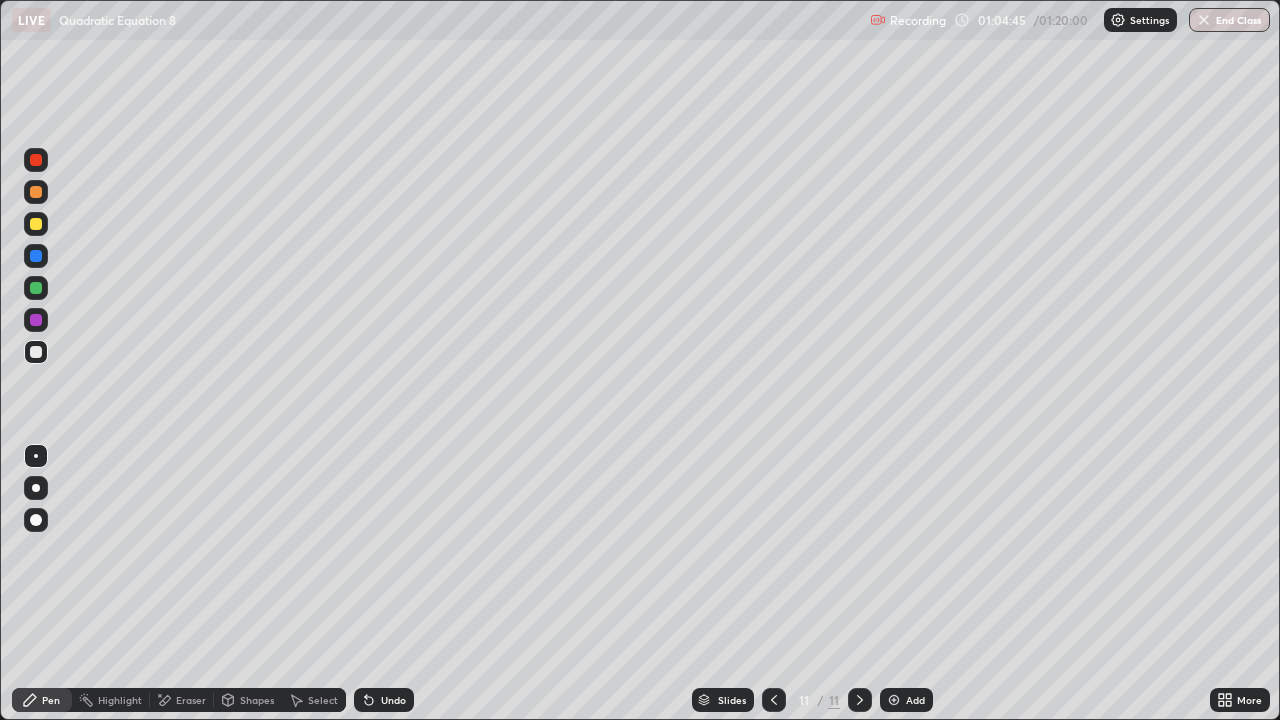 click at bounding box center (36, 224) 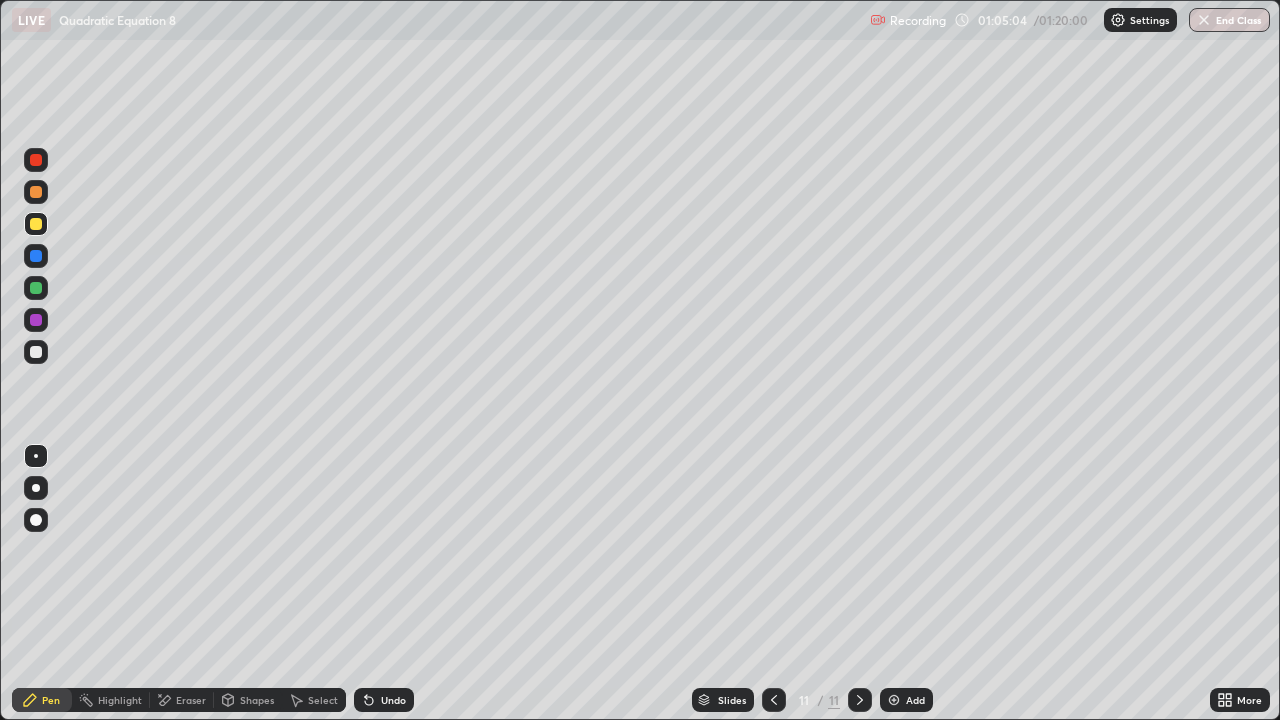 click at bounding box center [36, 288] 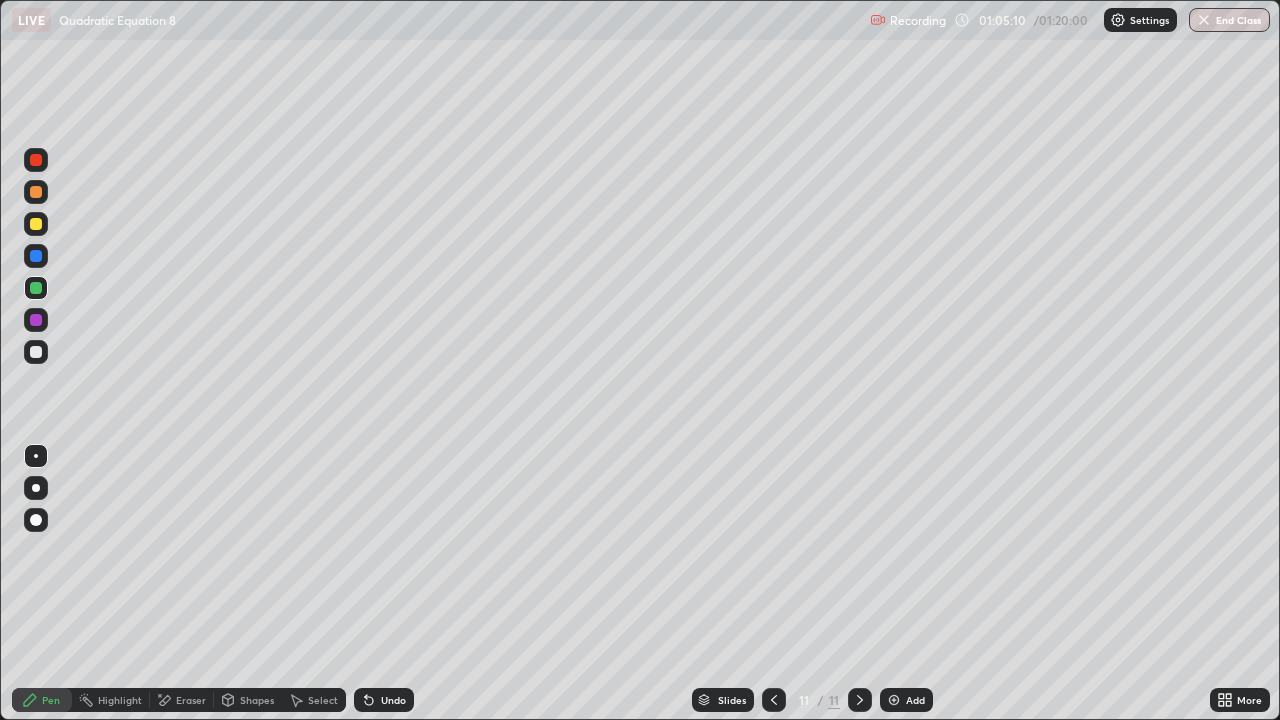 click at bounding box center (36, 352) 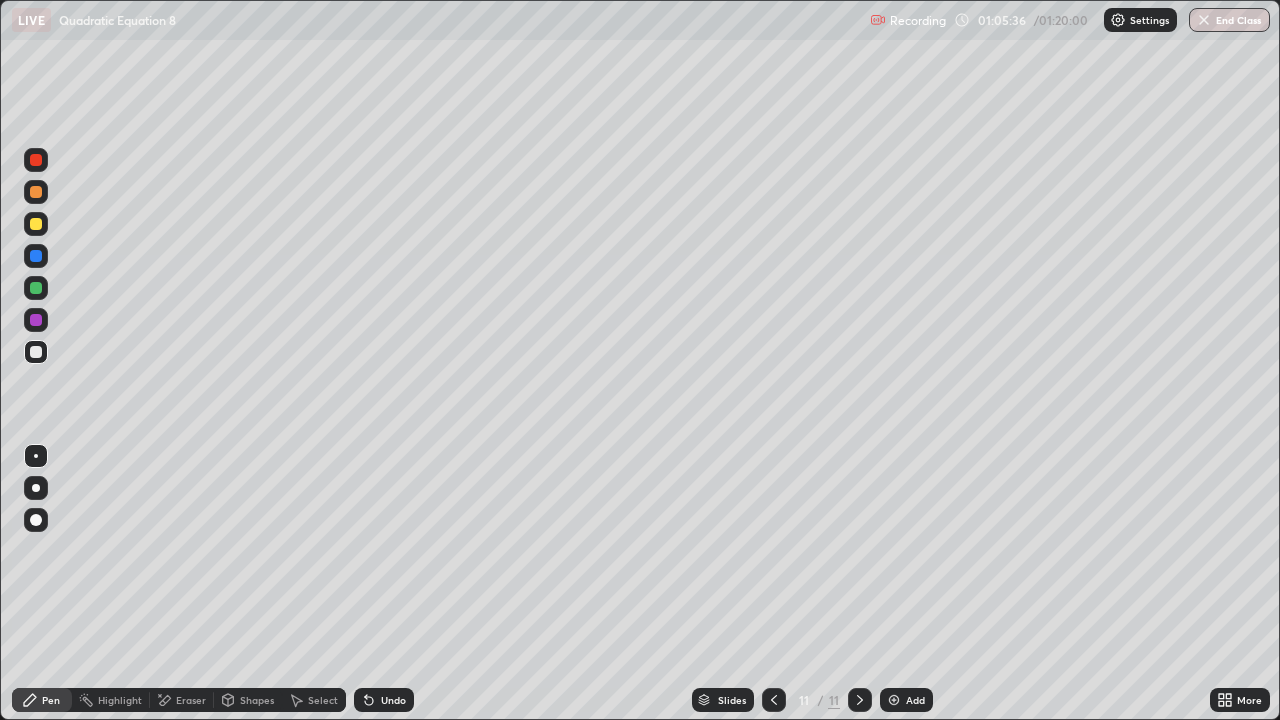 click 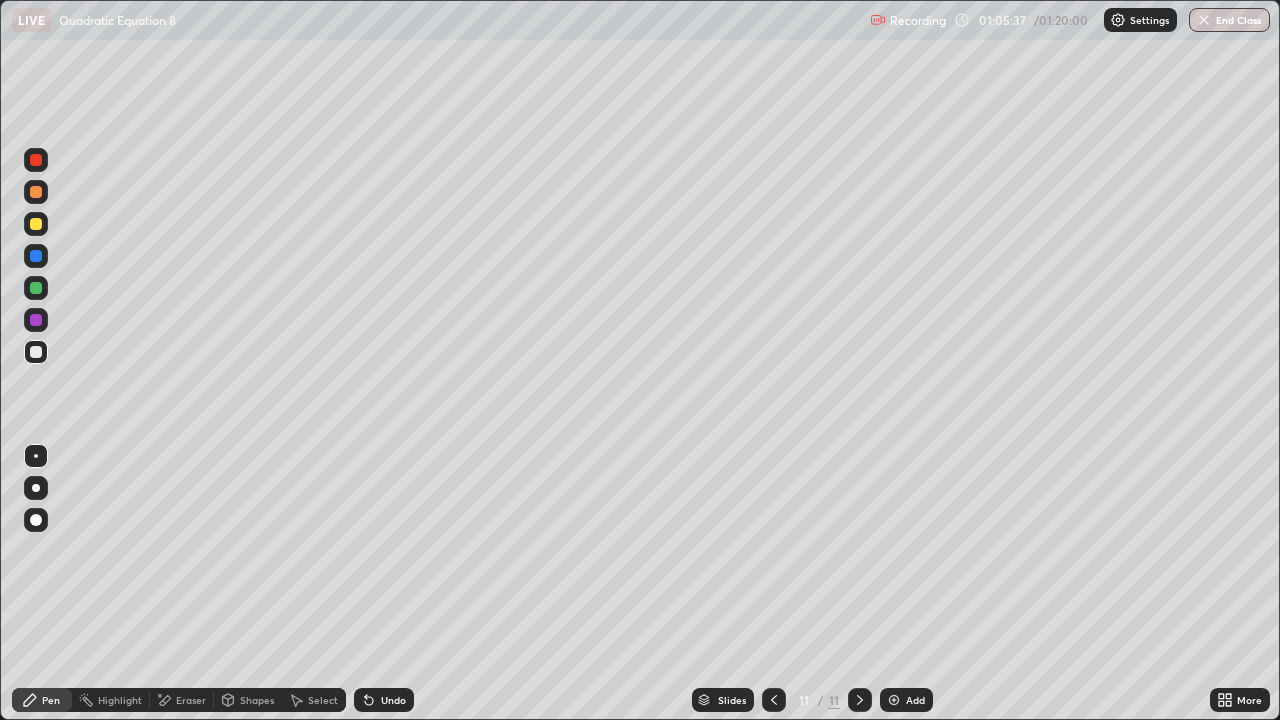 click on "Undo" at bounding box center [393, 700] 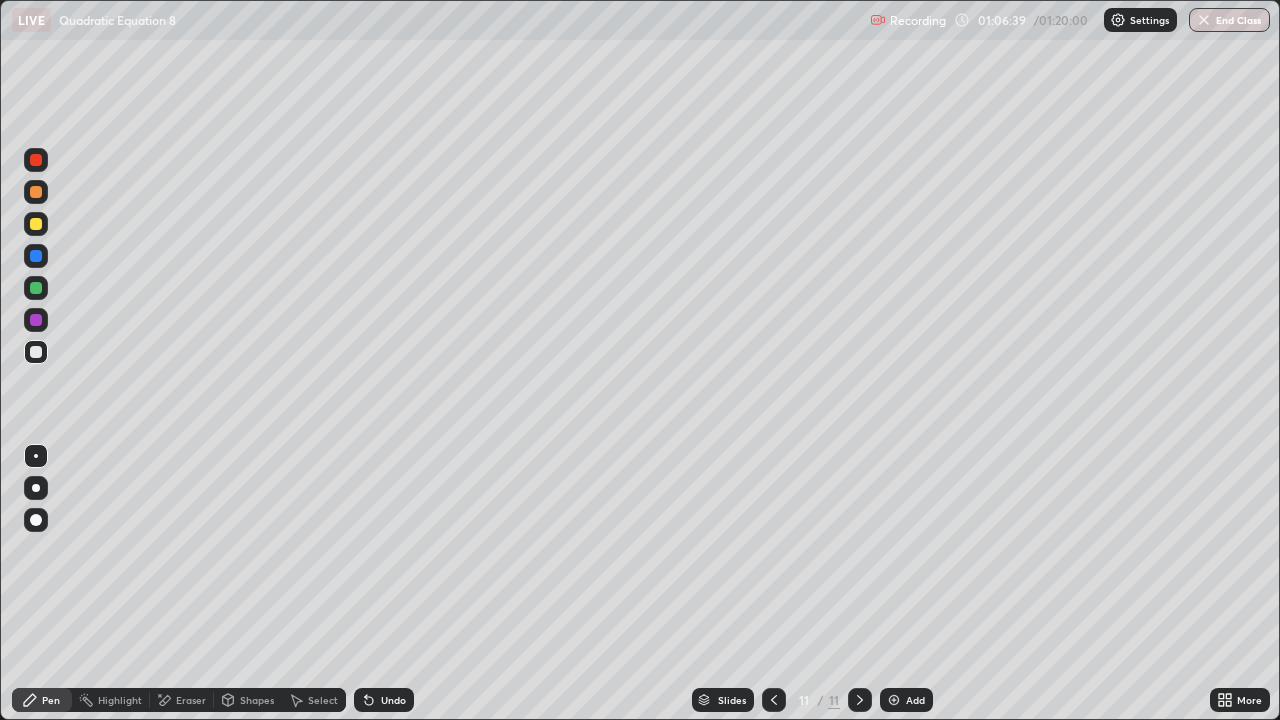 click at bounding box center [36, 224] 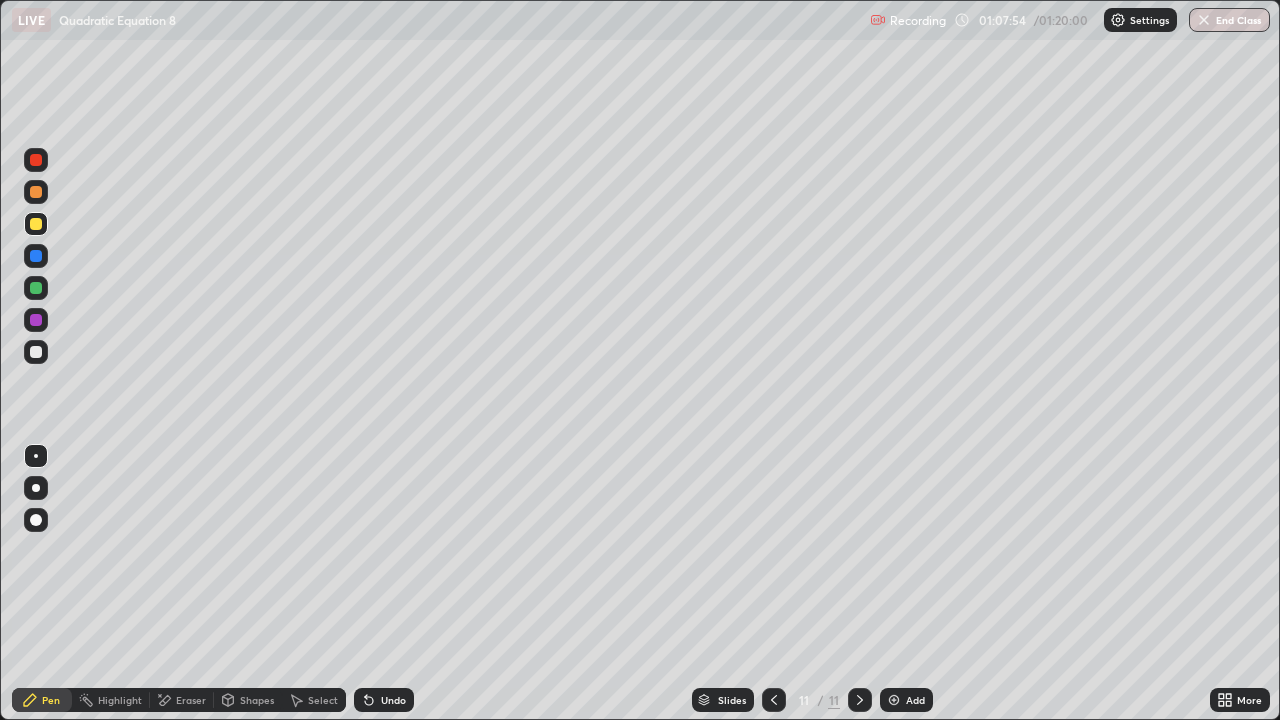 click on "Add" at bounding box center (906, 700) 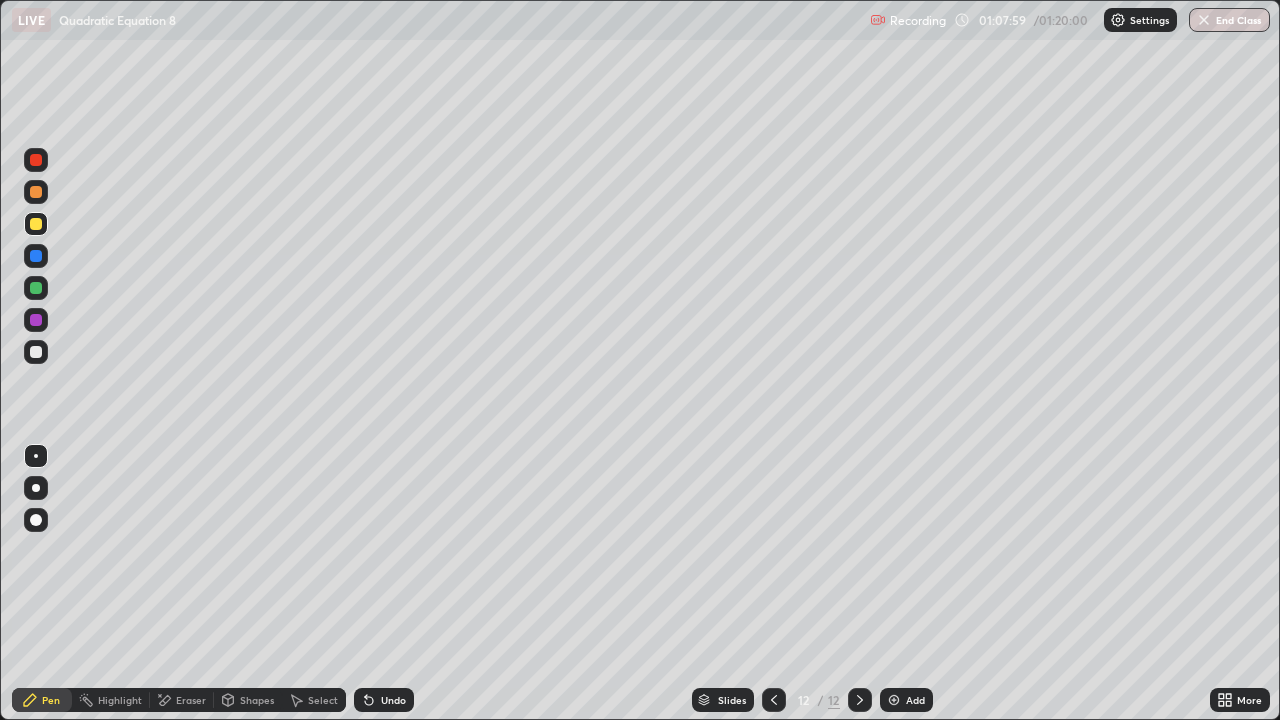 click at bounding box center (36, 352) 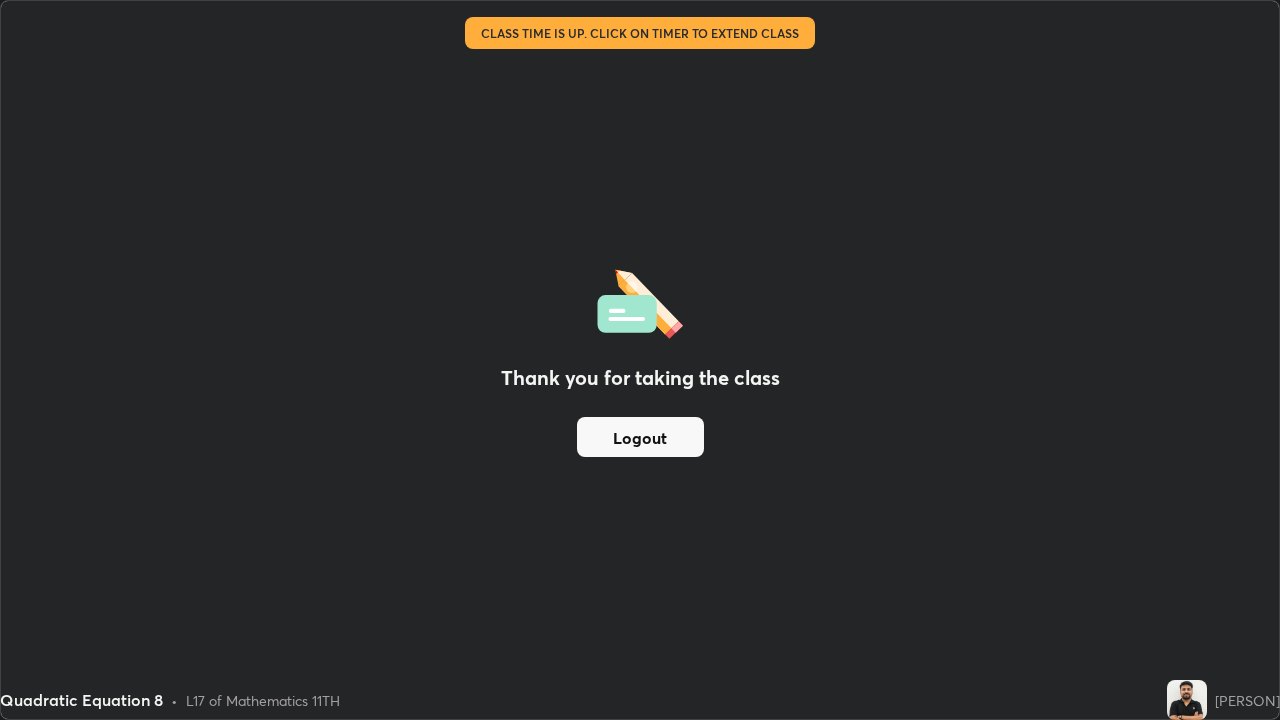 click on "Logout" at bounding box center [640, 437] 